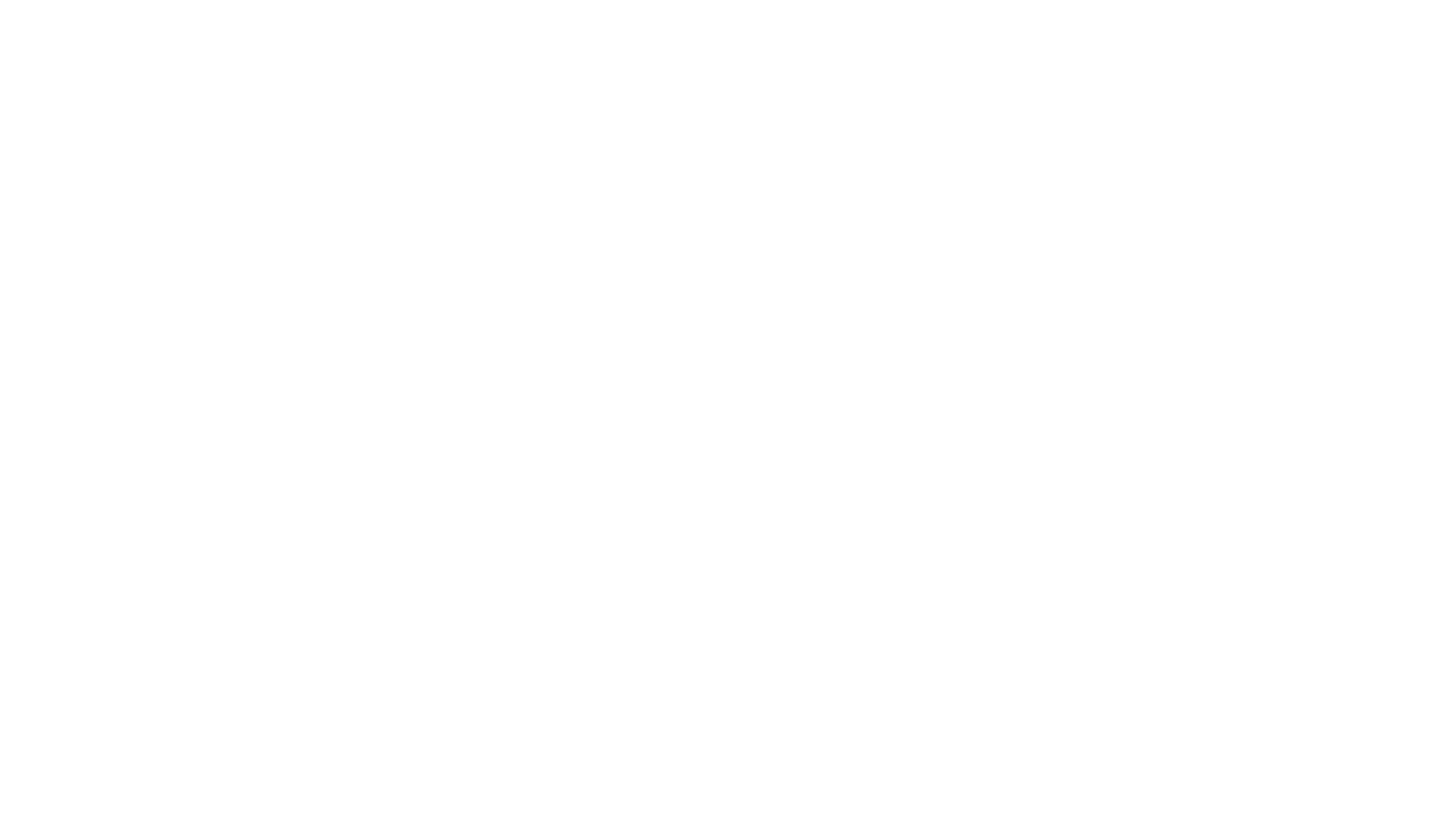 scroll, scrollTop: 0, scrollLeft: 0, axis: both 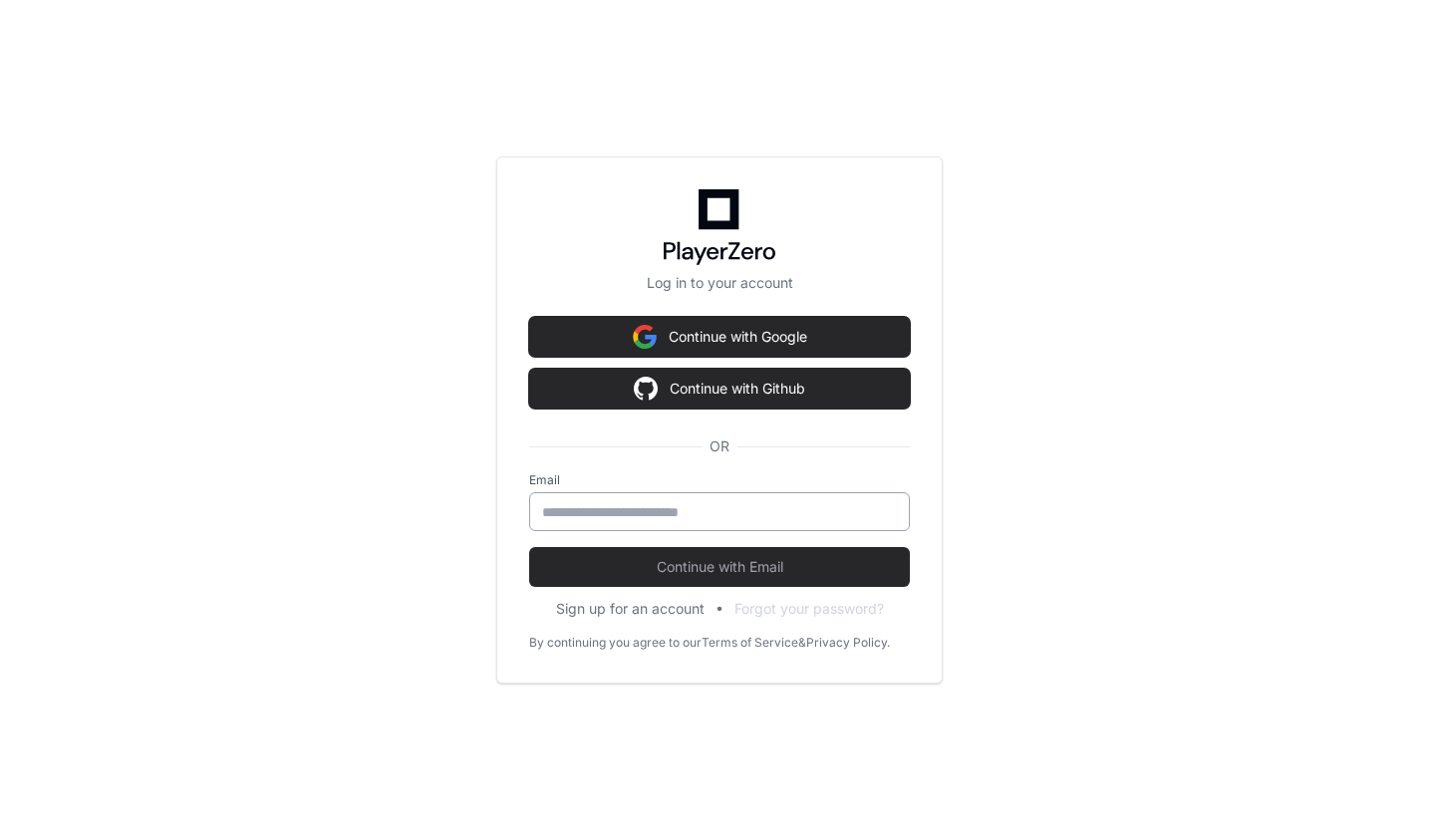 click at bounding box center [720, 512] 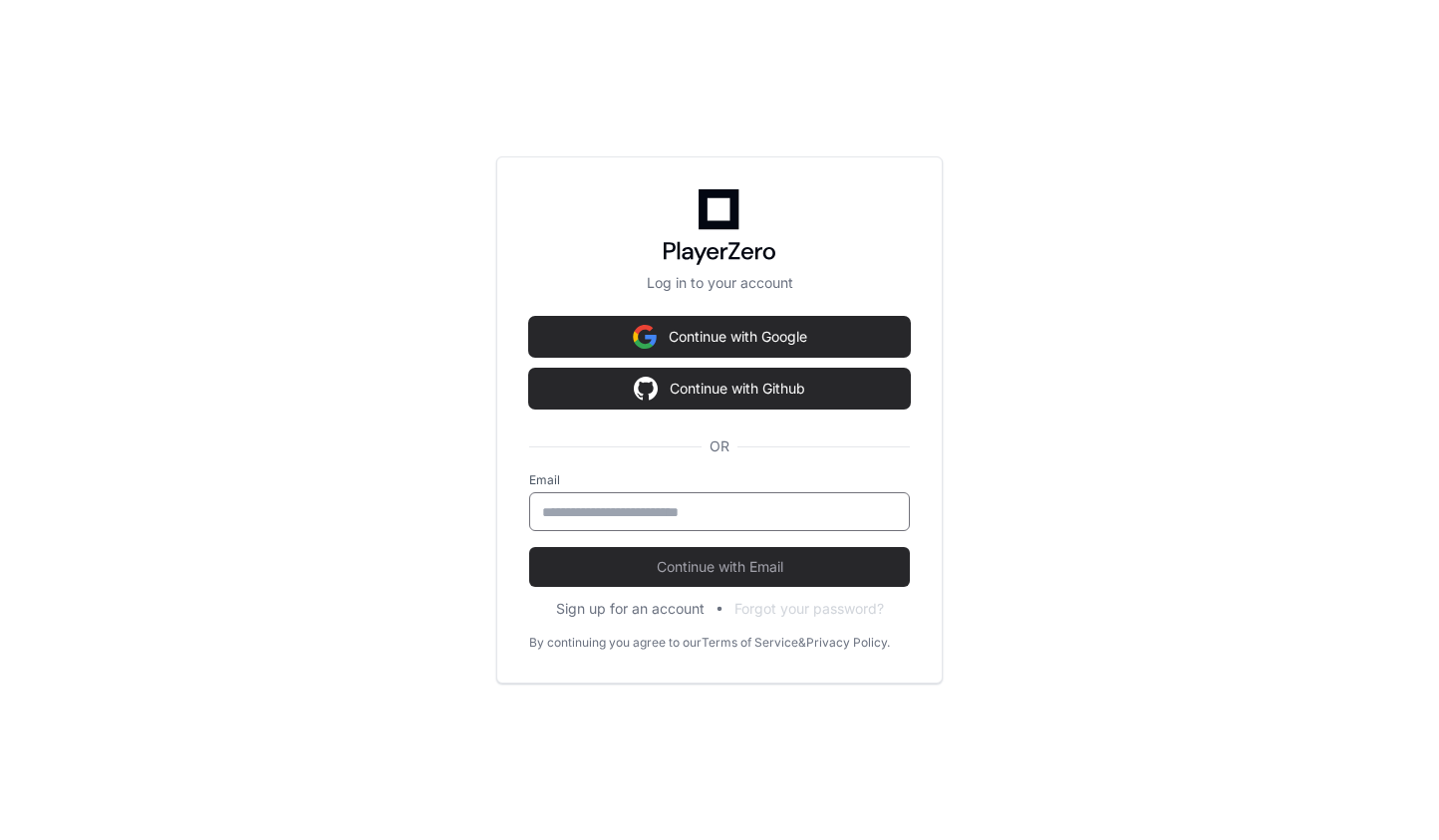 click at bounding box center [720, 512] 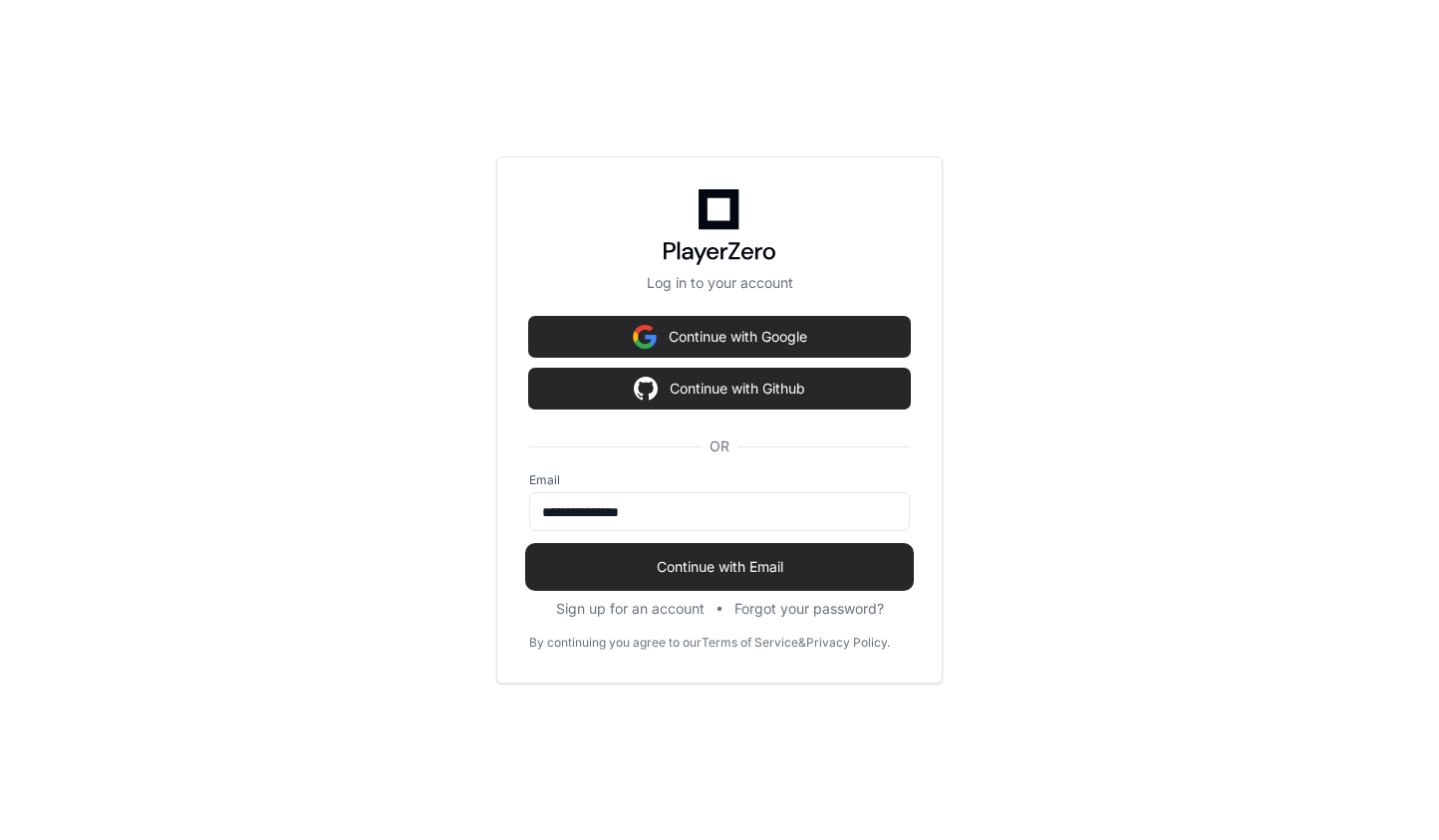 click on "Continue with Email" at bounding box center [720, 567] 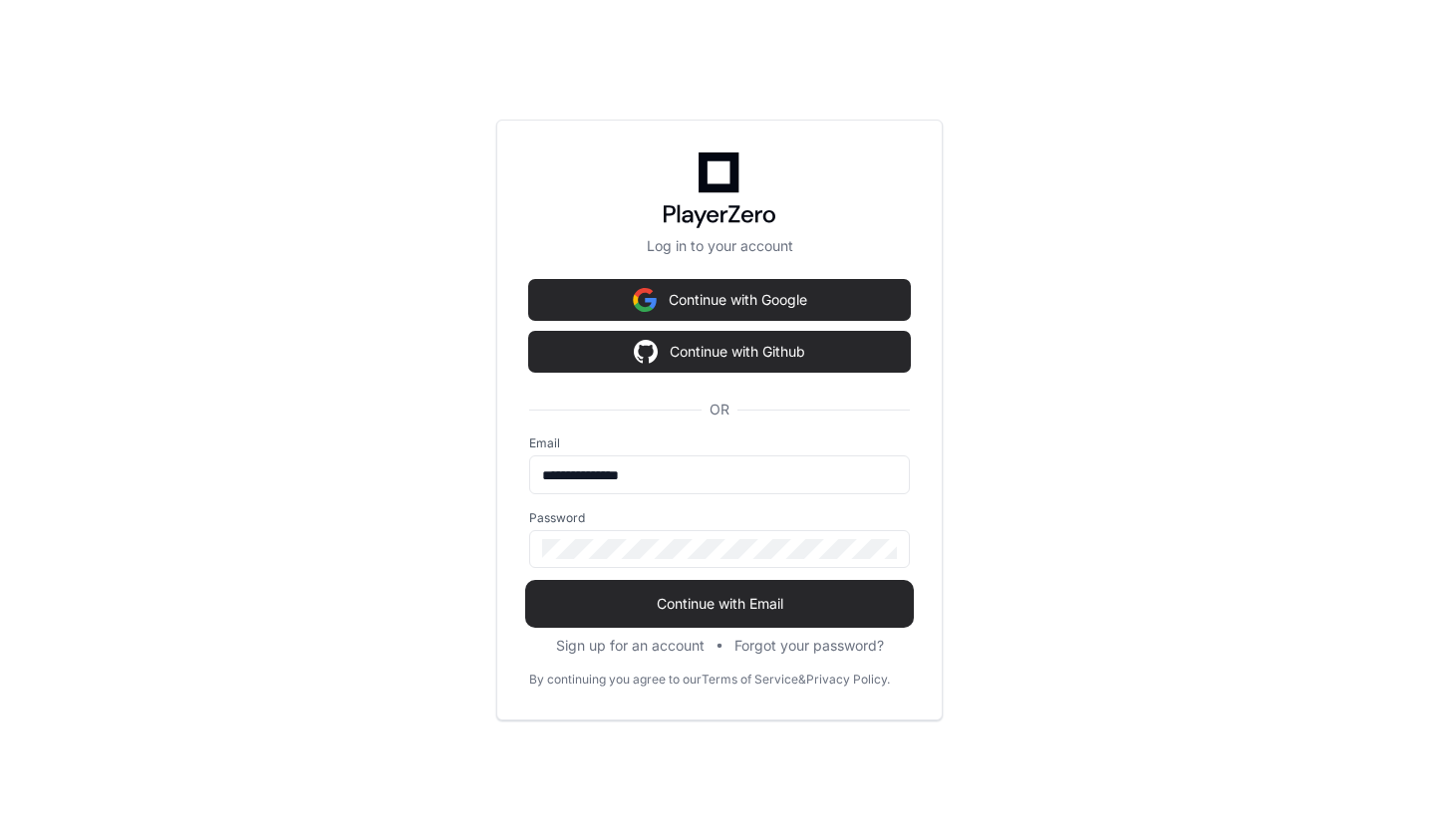 click on "Continue with Email" at bounding box center [720, 604] 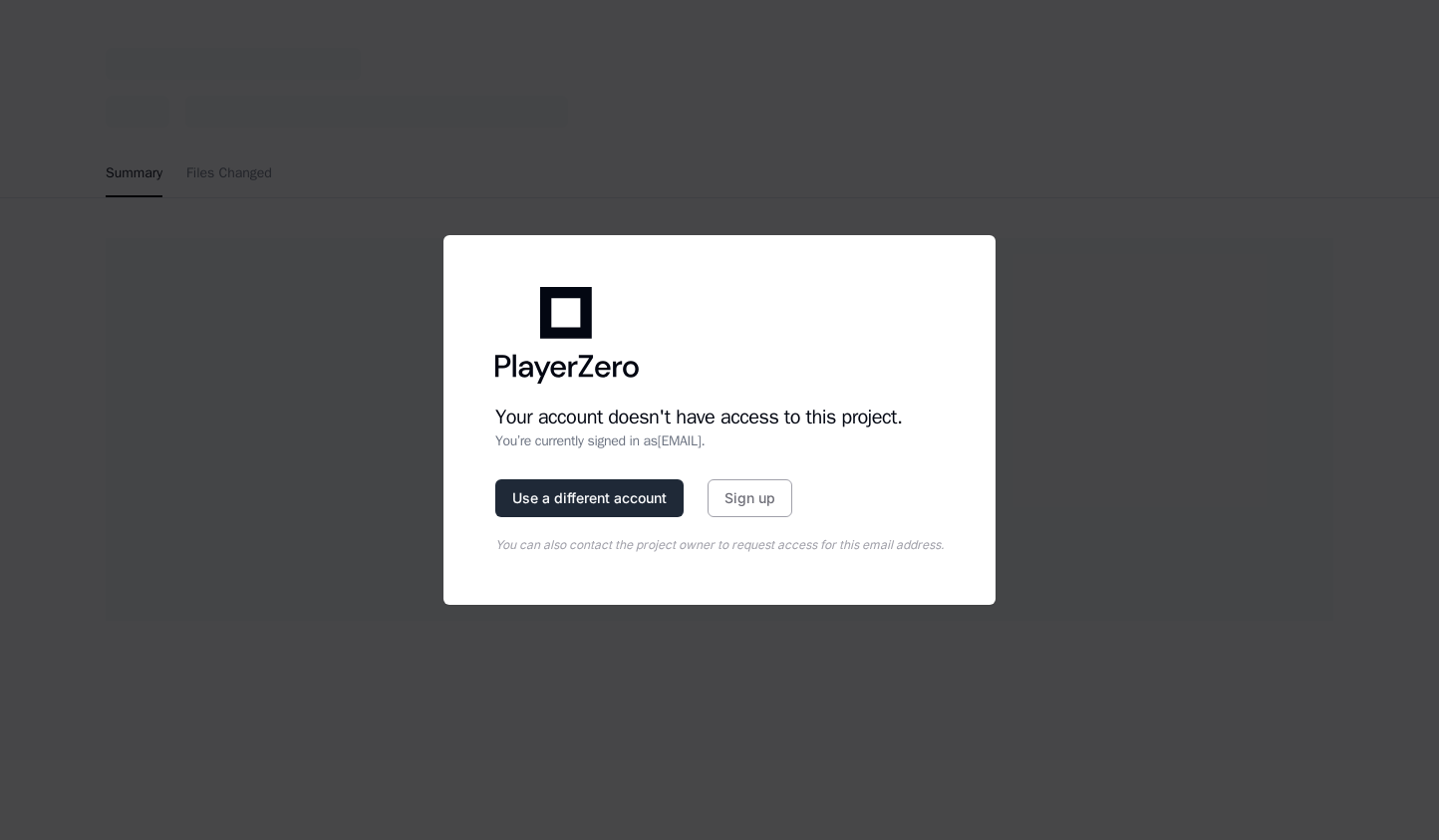 click on "Use a different account" at bounding box center [589, 498] 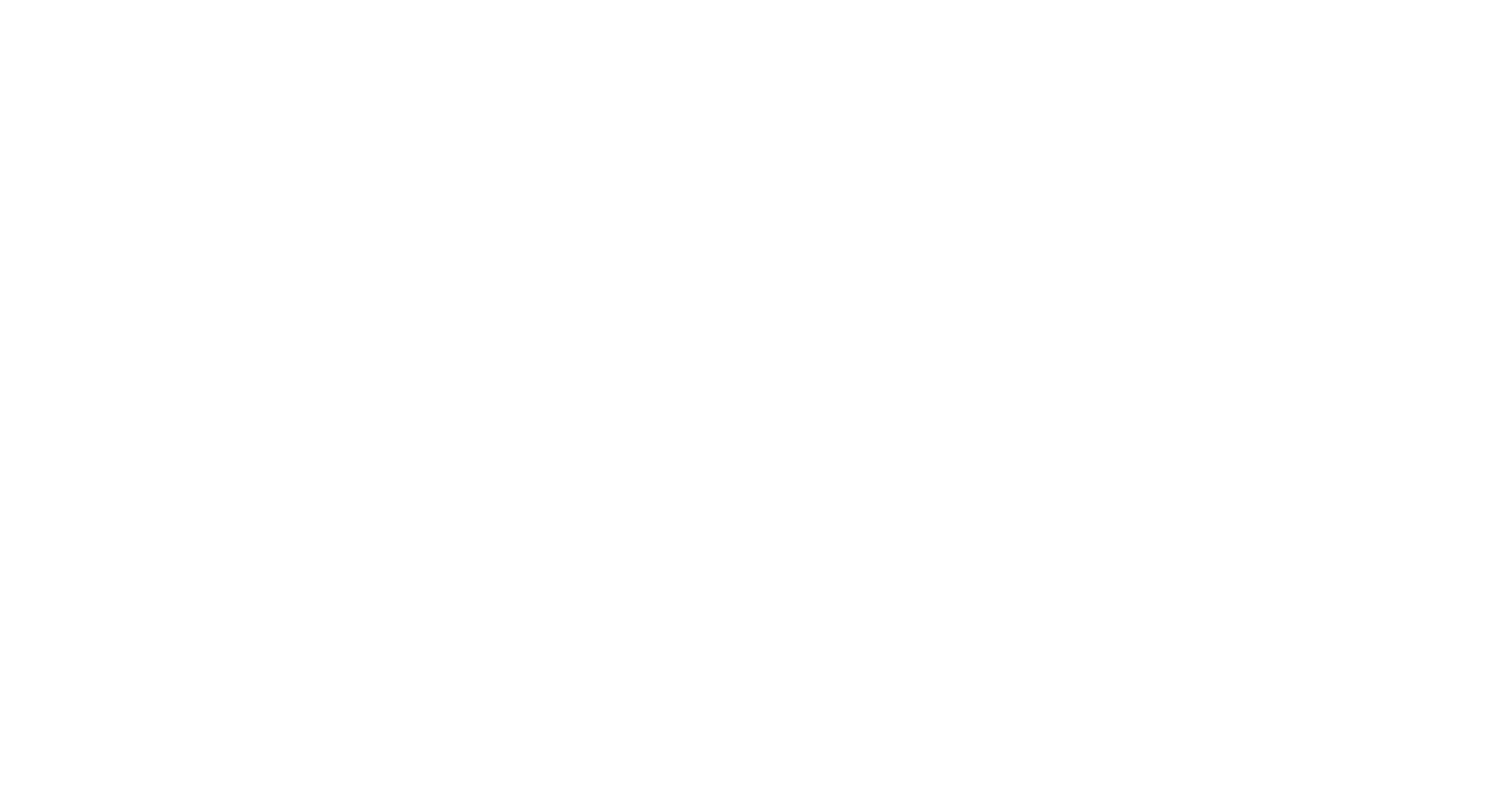 scroll, scrollTop: 0, scrollLeft: 0, axis: both 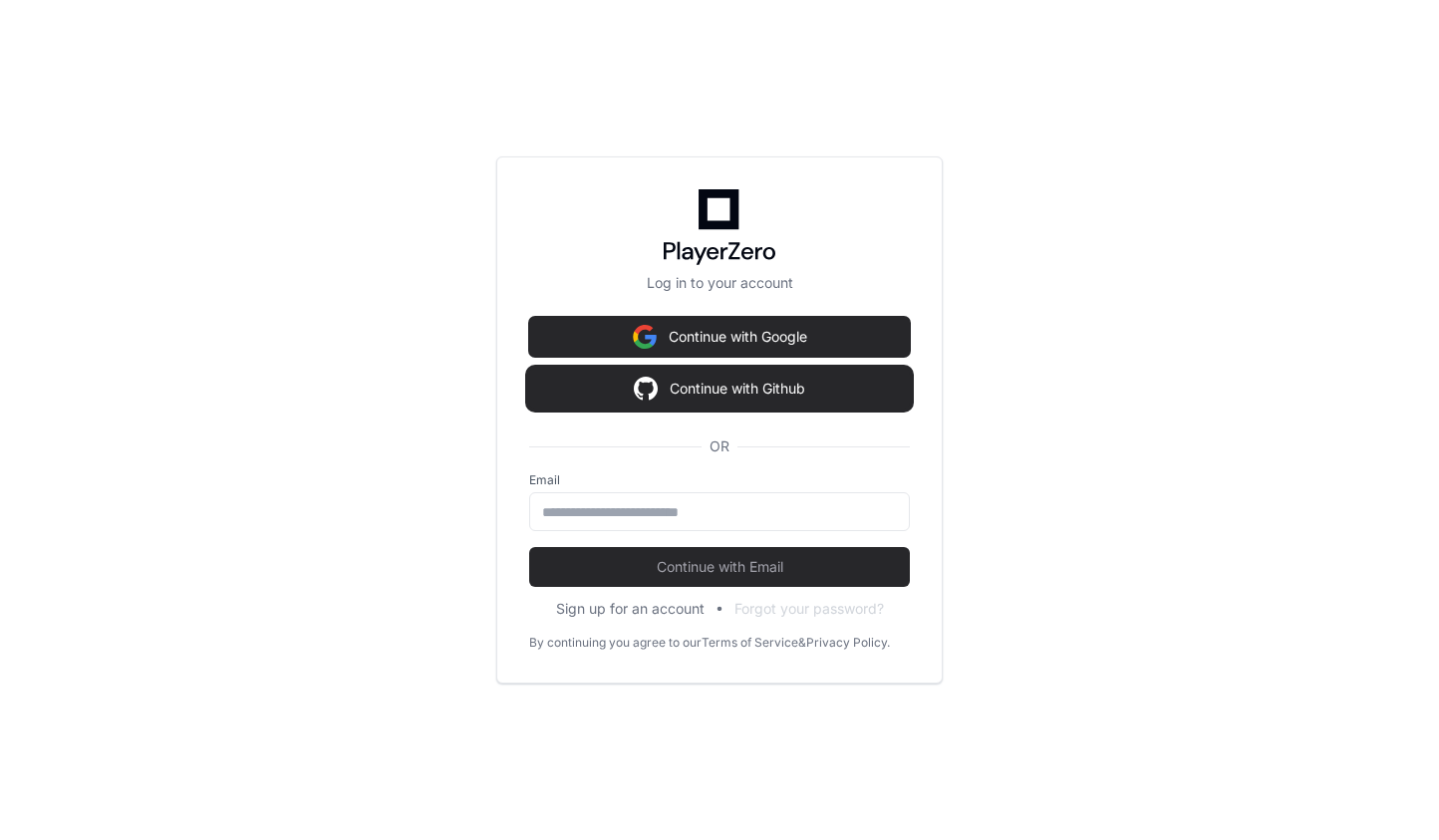 click on "Continue with Github" at bounding box center (720, 389) 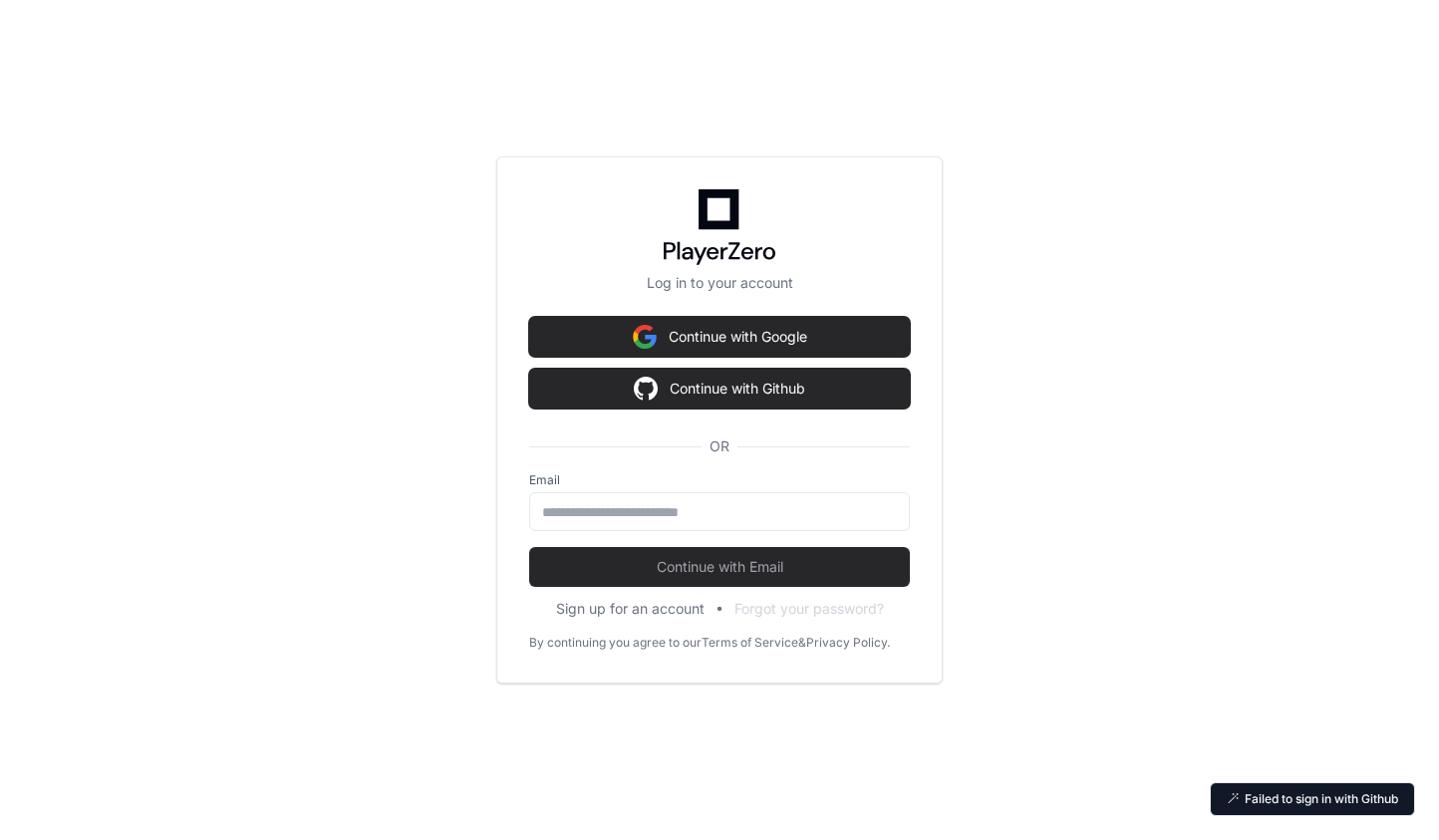 click on "Continue with Github" at bounding box center (720, 389) 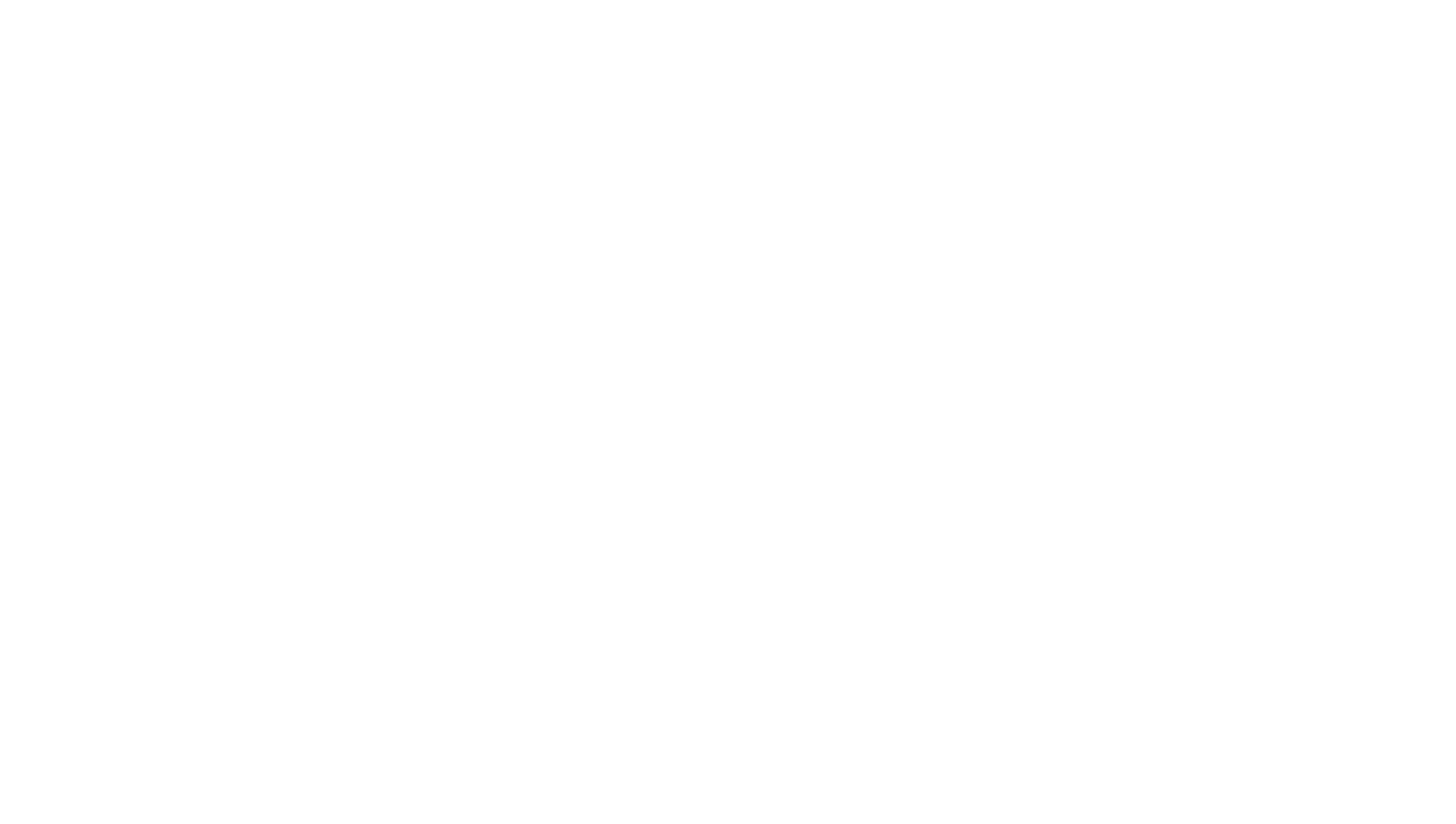scroll, scrollTop: 0, scrollLeft: 0, axis: both 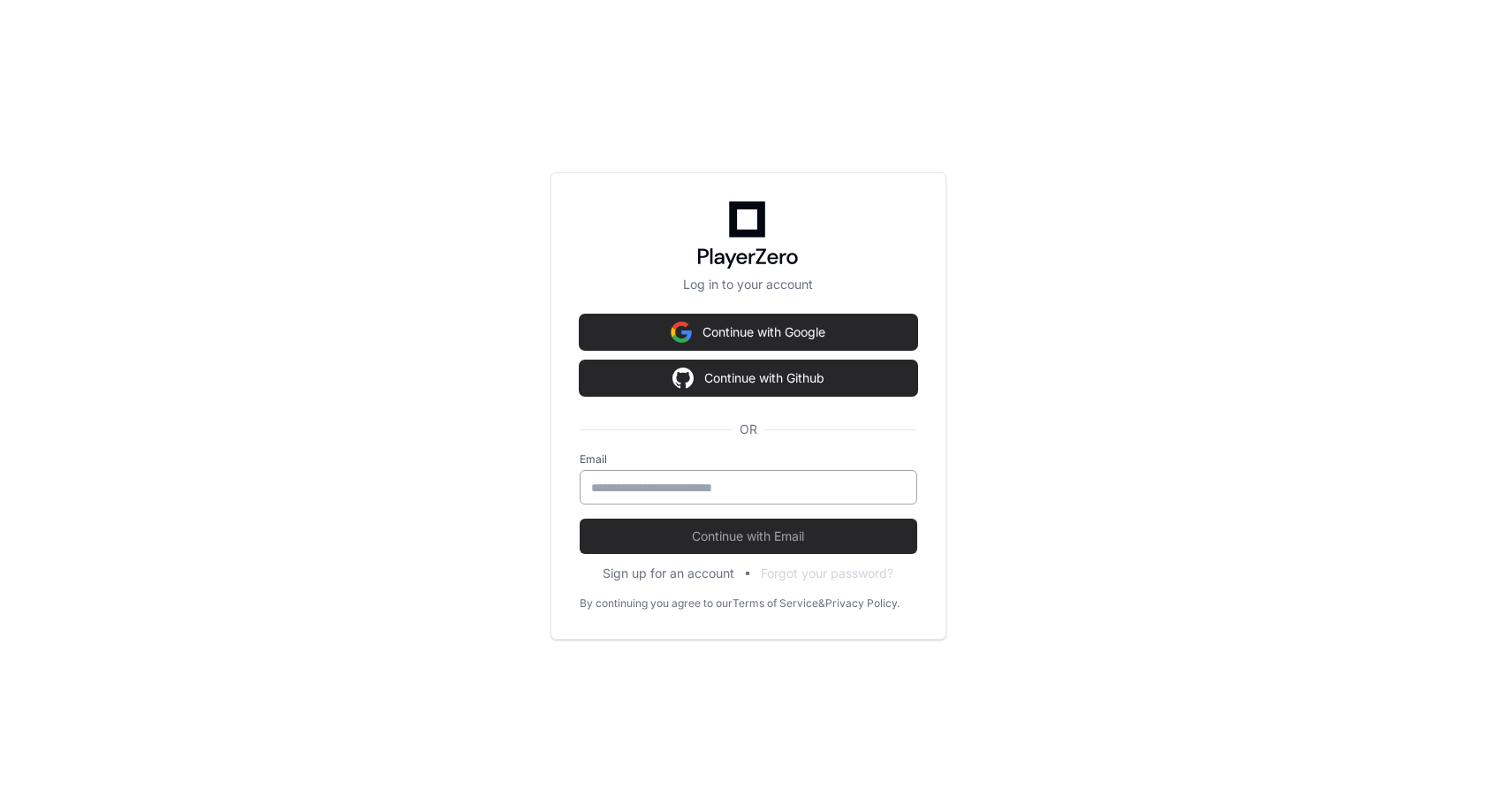 click at bounding box center [748, 487] 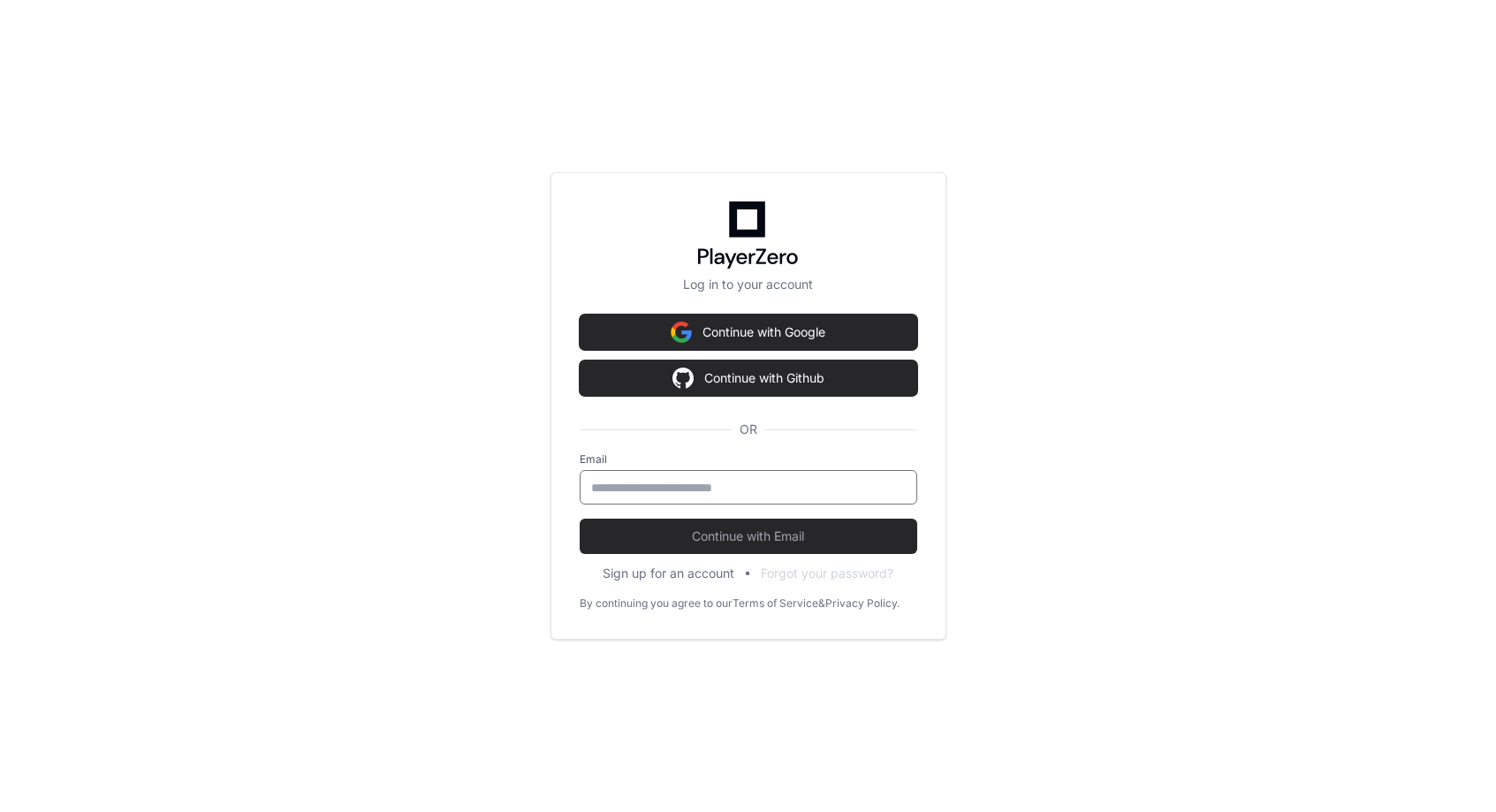 click at bounding box center (748, 488) 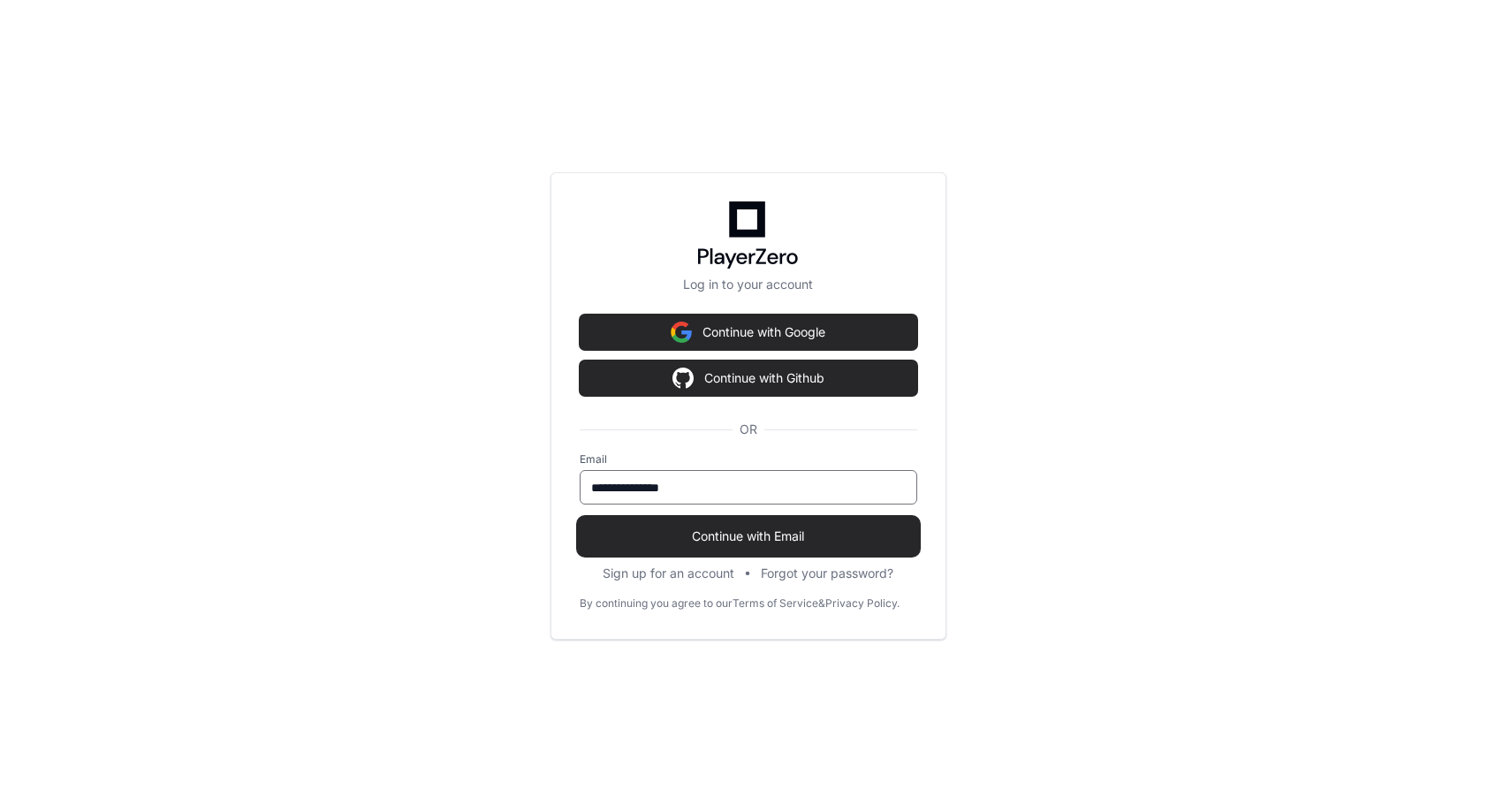click on "Continue with Email" at bounding box center (748, 536) 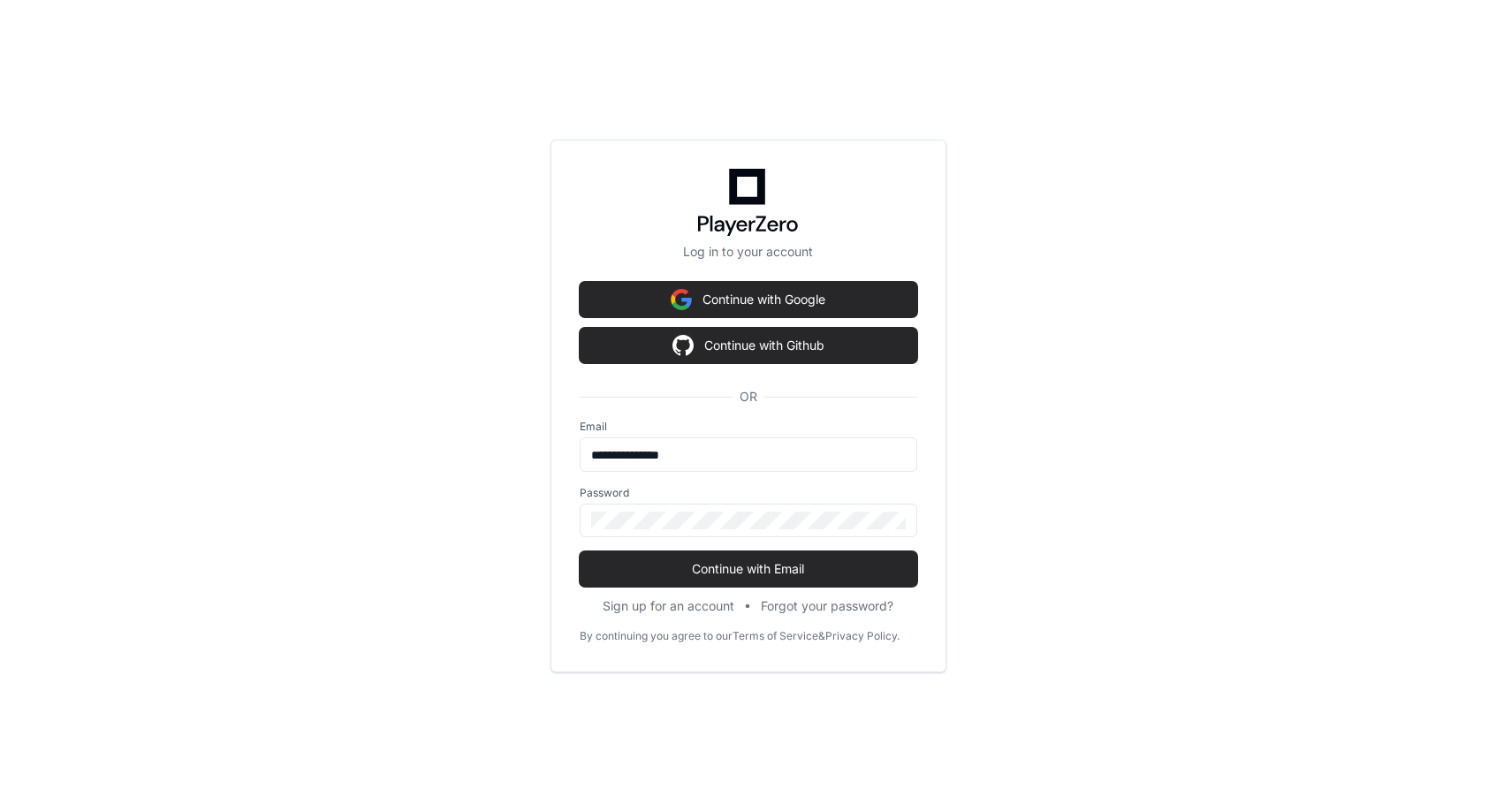 click on "**********" at bounding box center (748, 503) 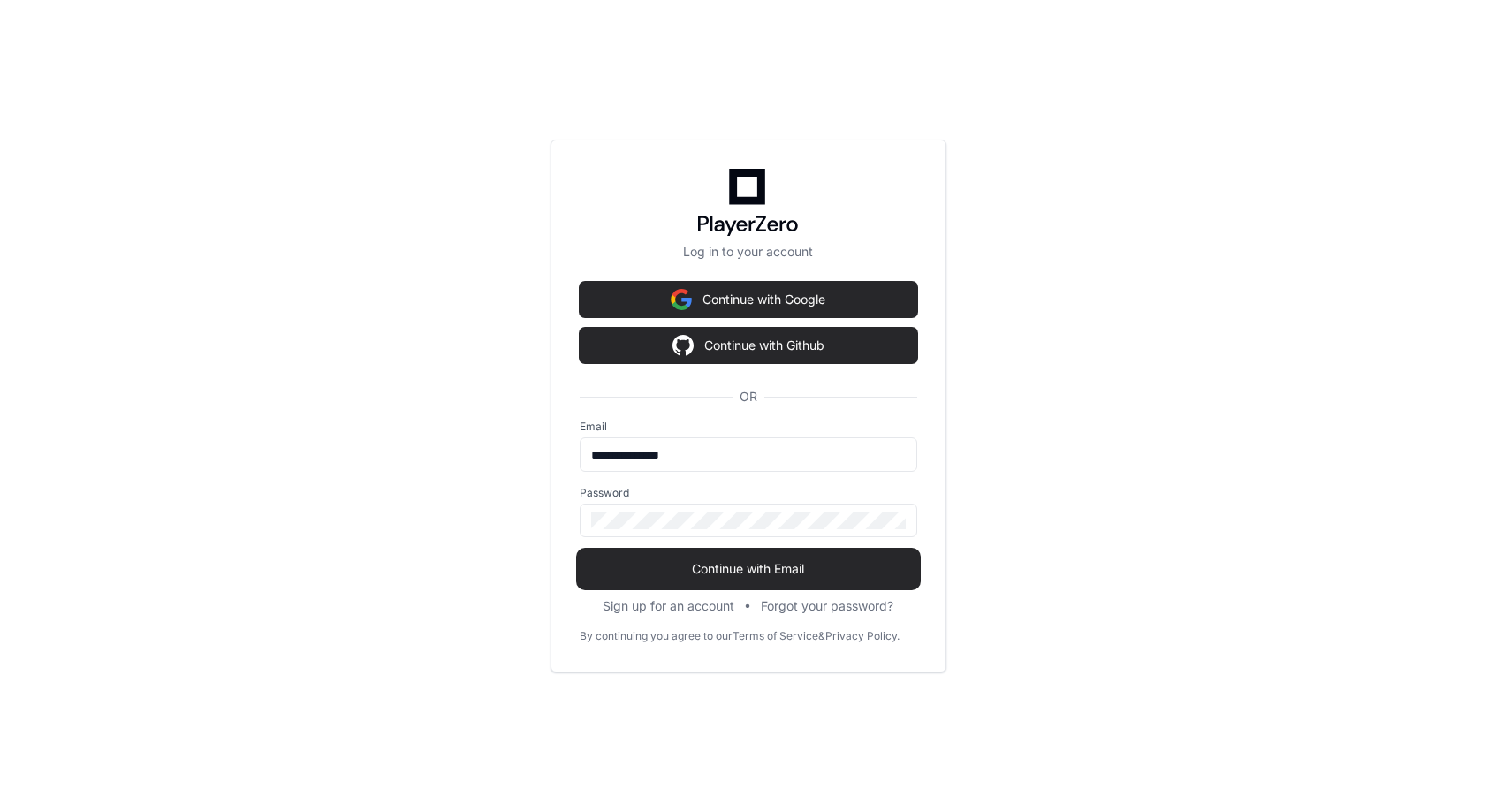 click on "Continue with Email" at bounding box center [748, 569] 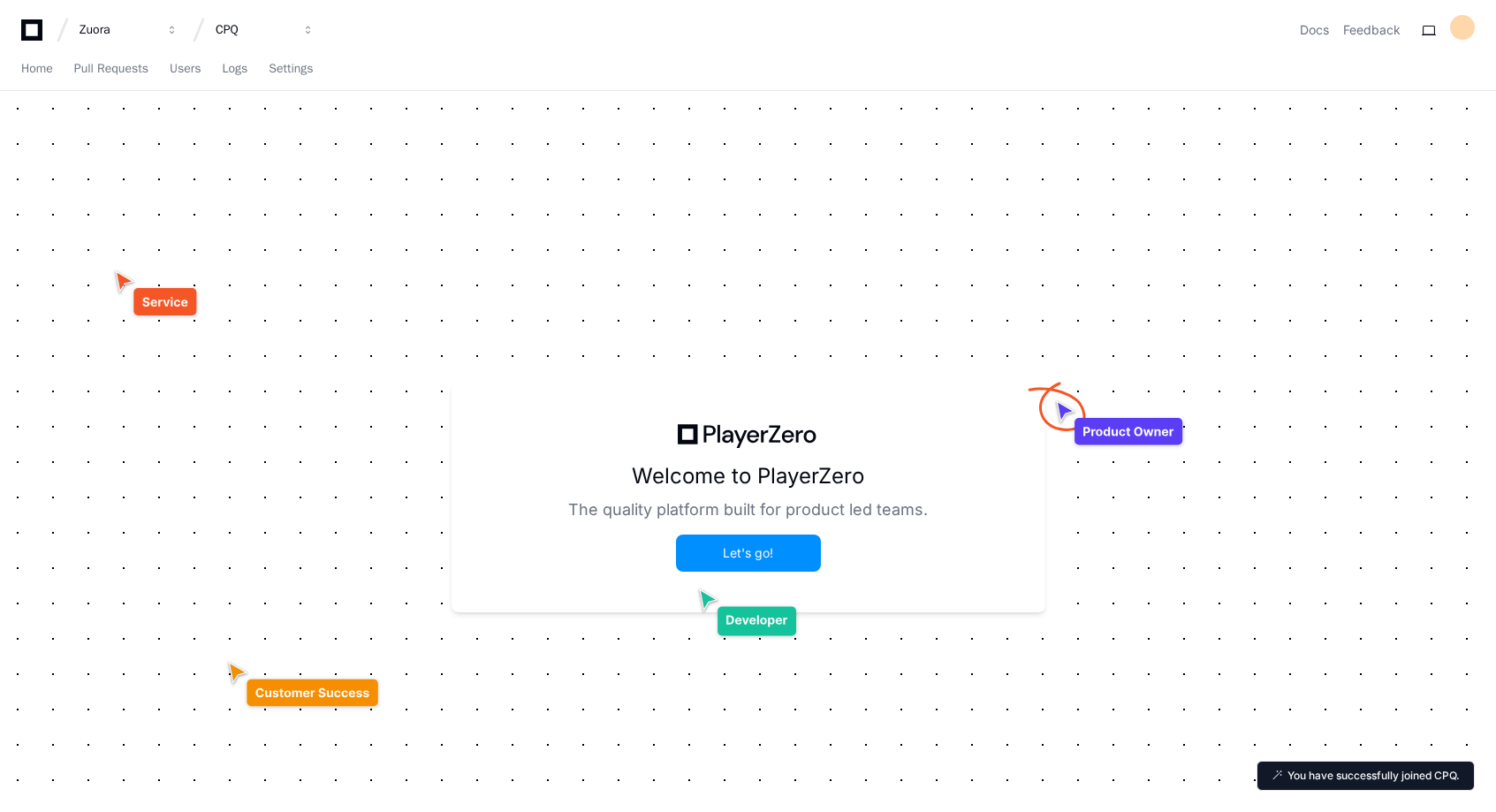 click on "Let's go!" 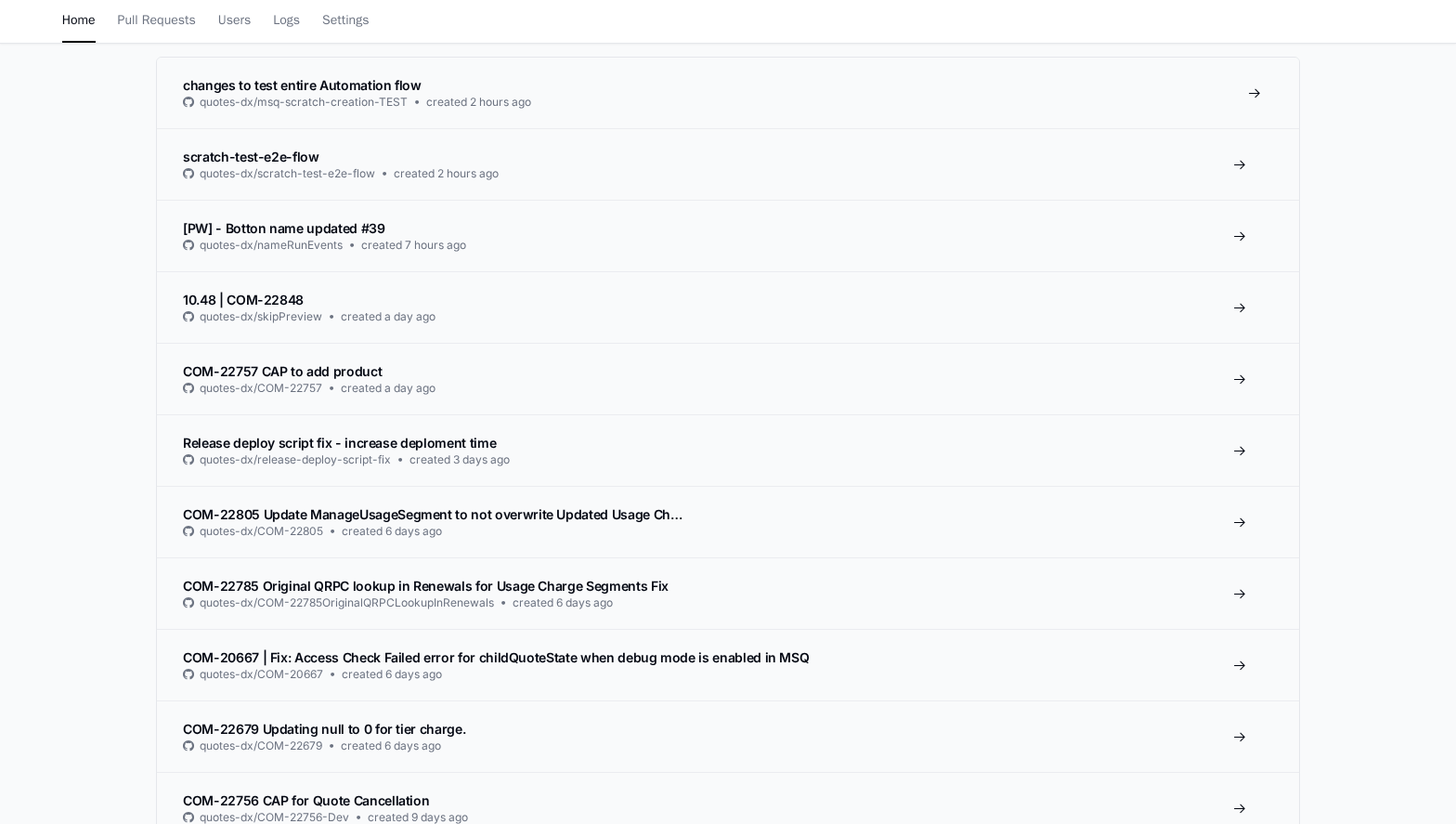 scroll, scrollTop: 506, scrollLeft: 0, axis: vertical 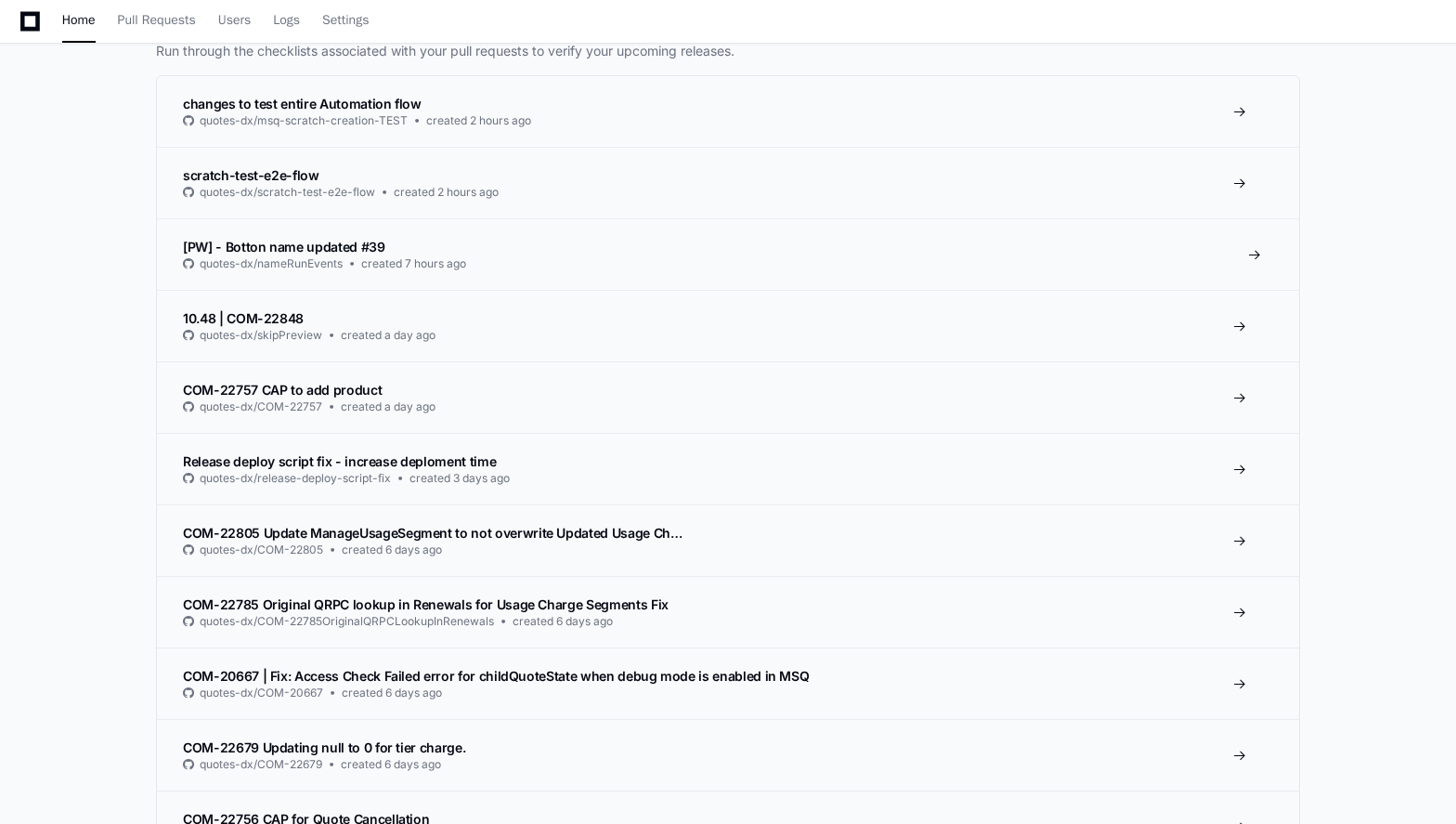 click on "[PW] - Botton name updated #39" 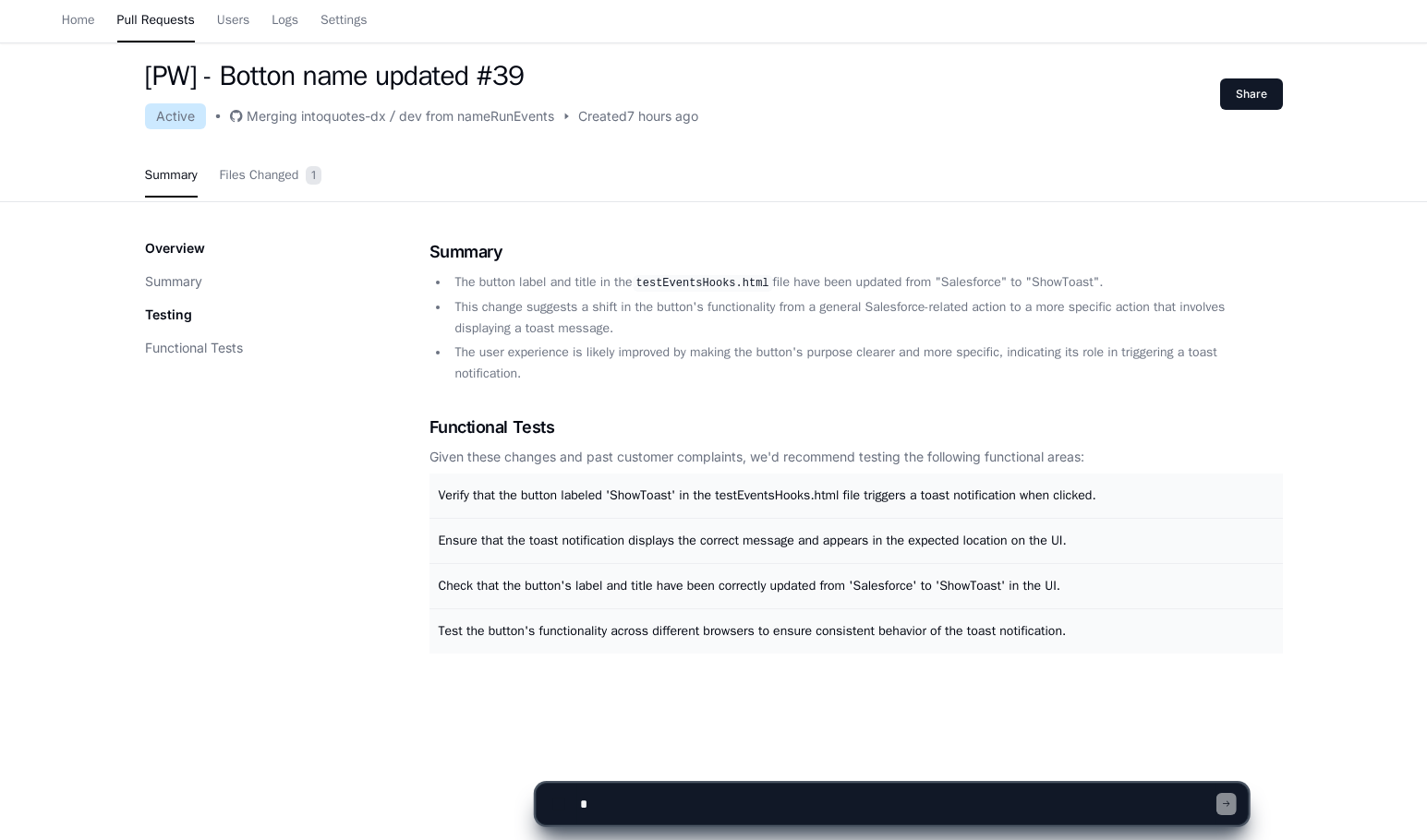 scroll, scrollTop: 70, scrollLeft: 0, axis: vertical 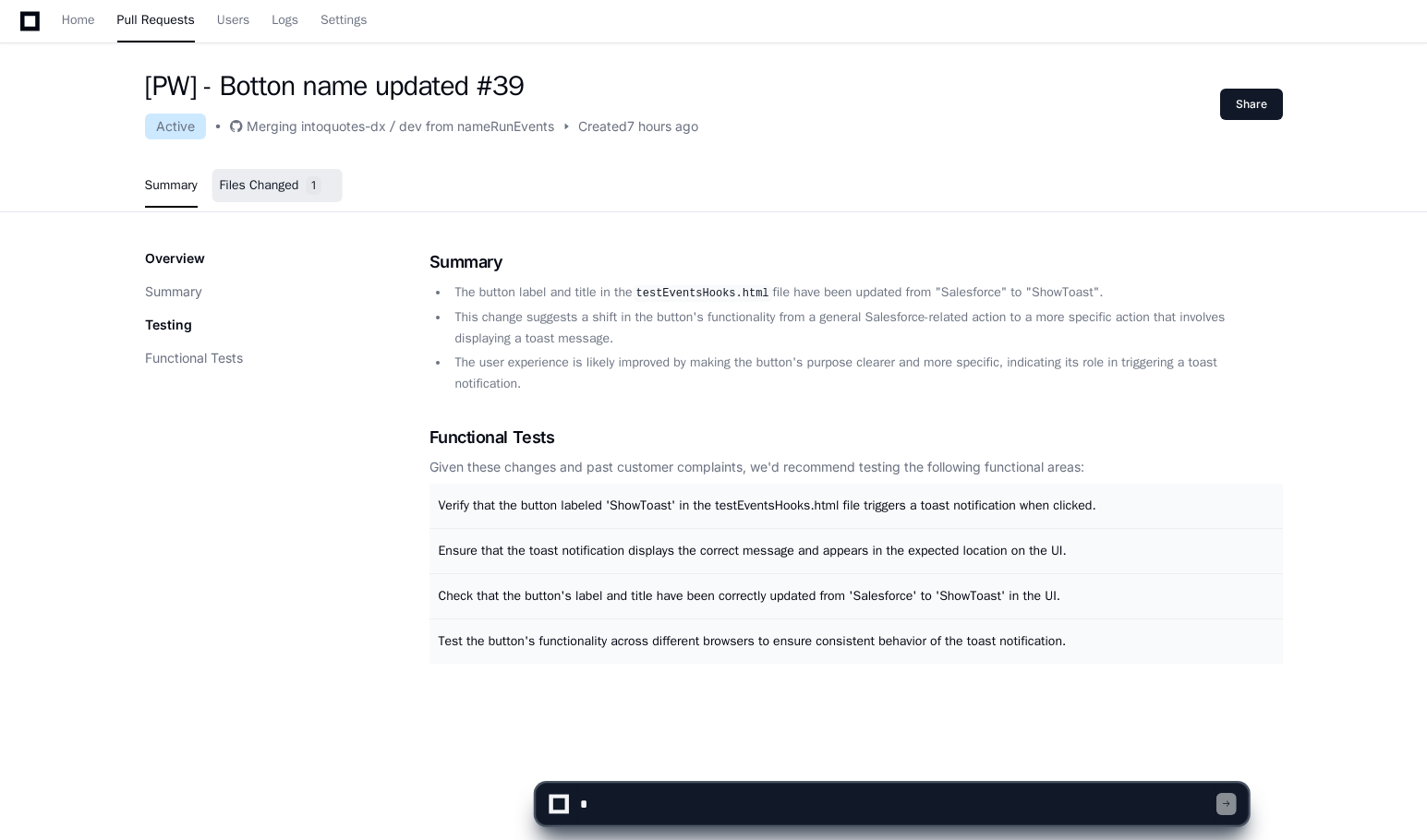 click on "Files Changed" 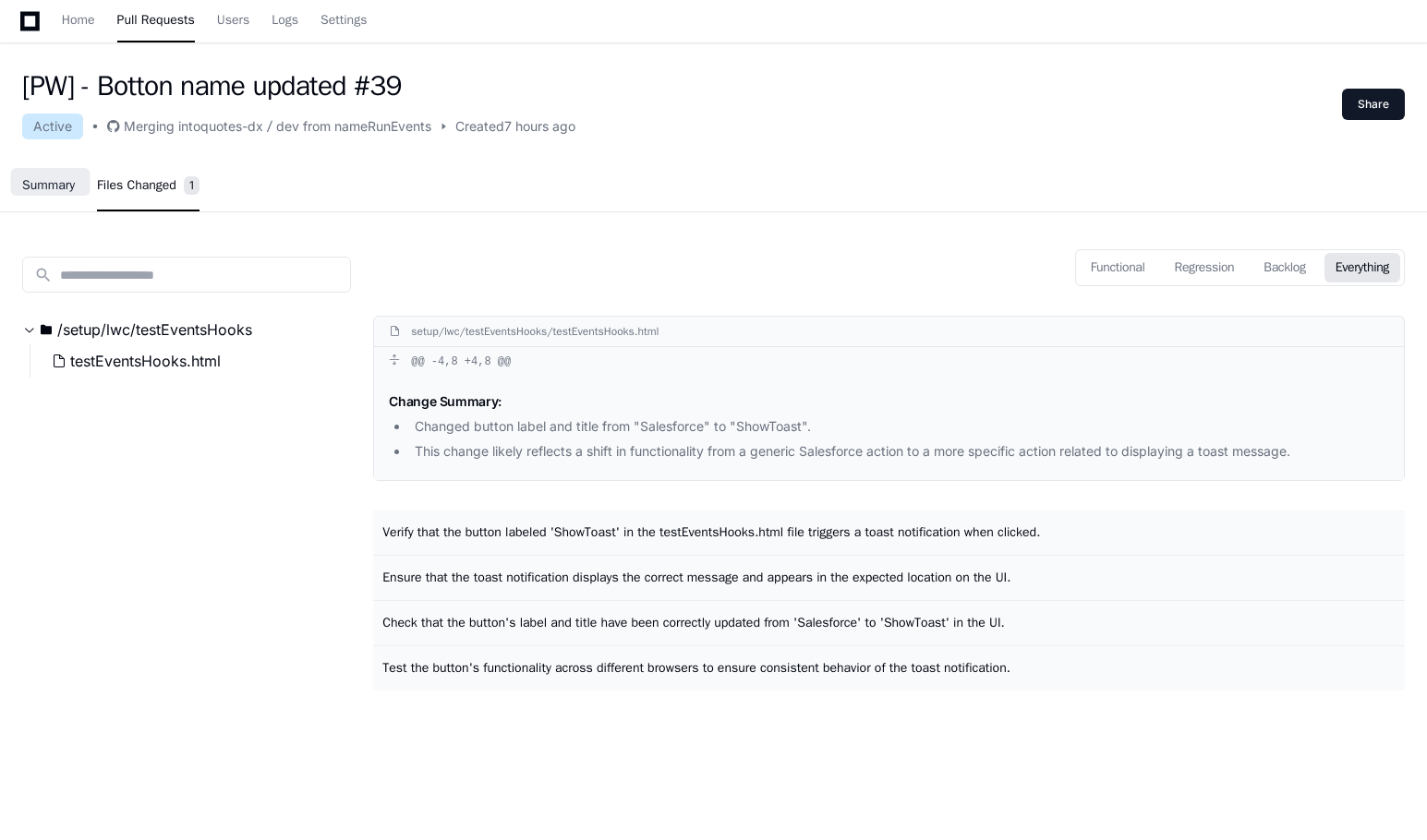 click on "Summary" 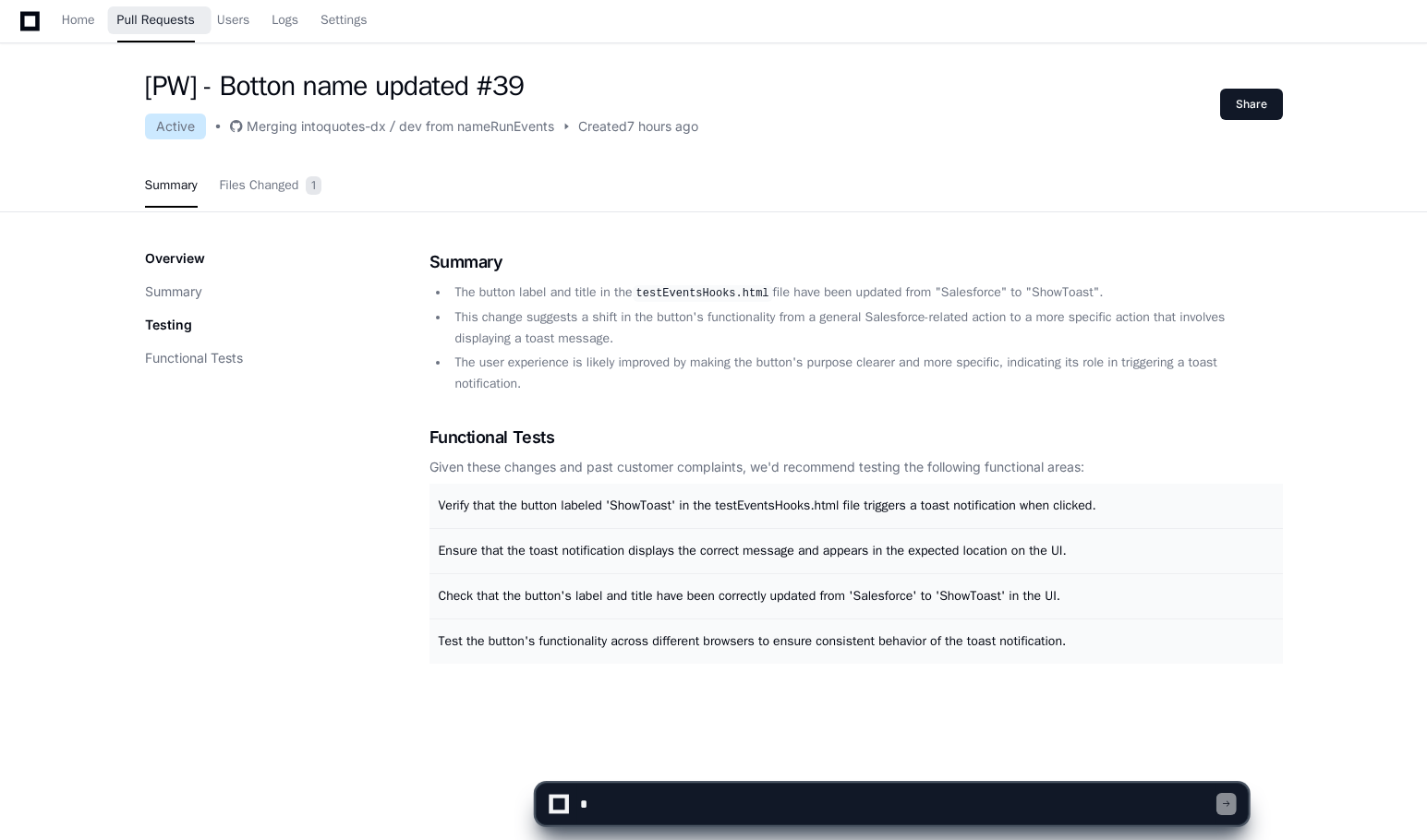 click on "Pull Requests" at bounding box center (156, 20) 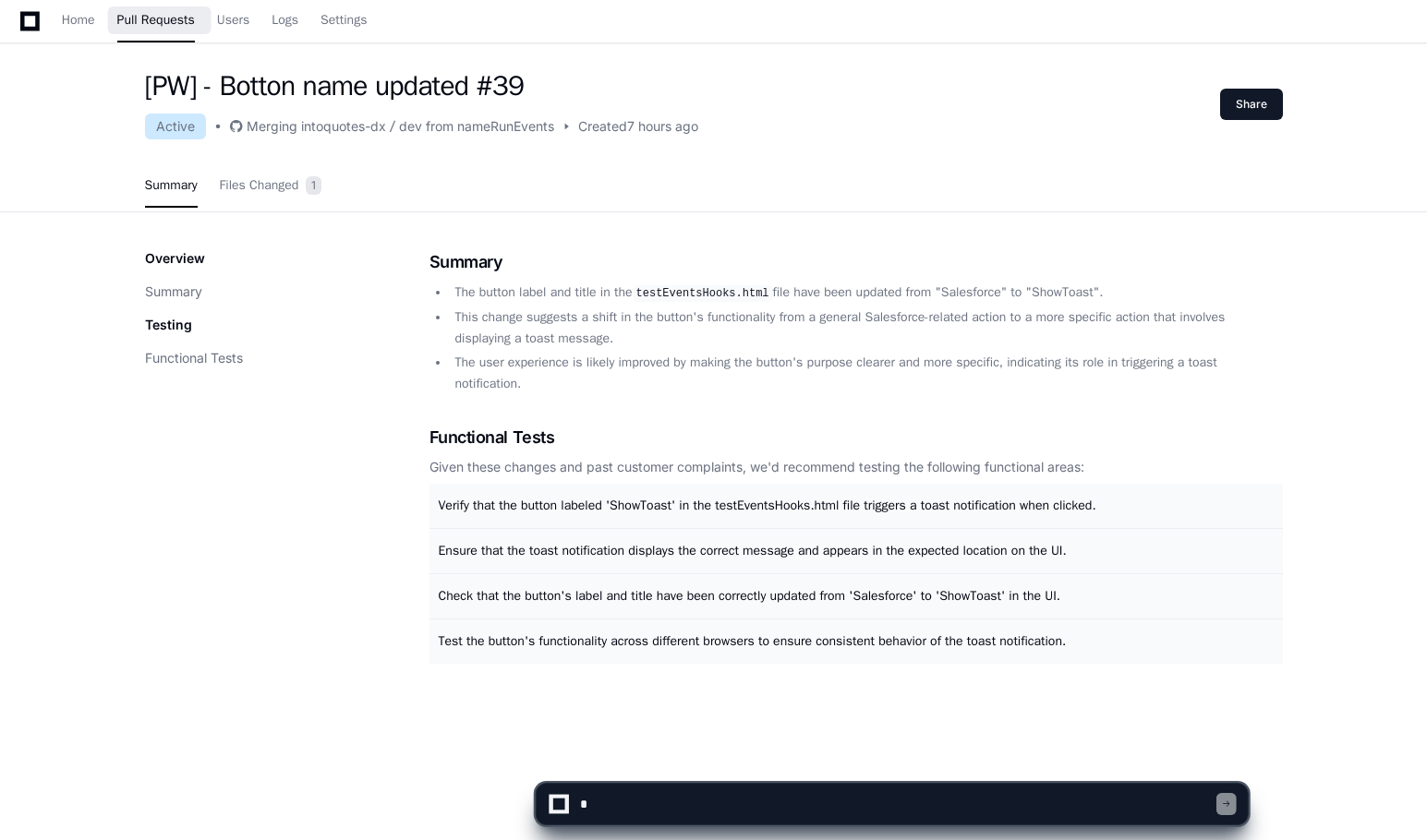 scroll, scrollTop: 0, scrollLeft: 0, axis: both 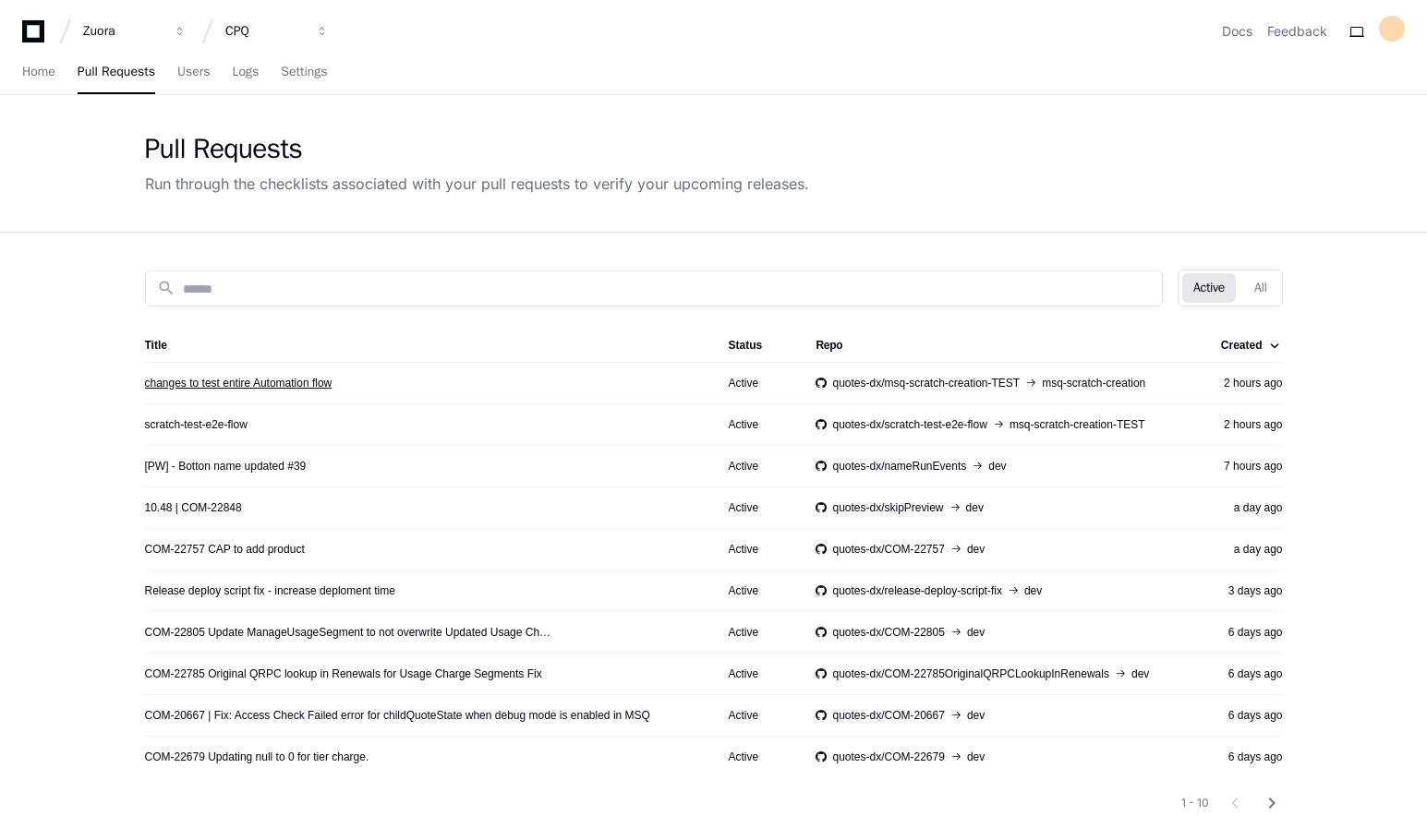 click on "changes to test entire Automation flow" 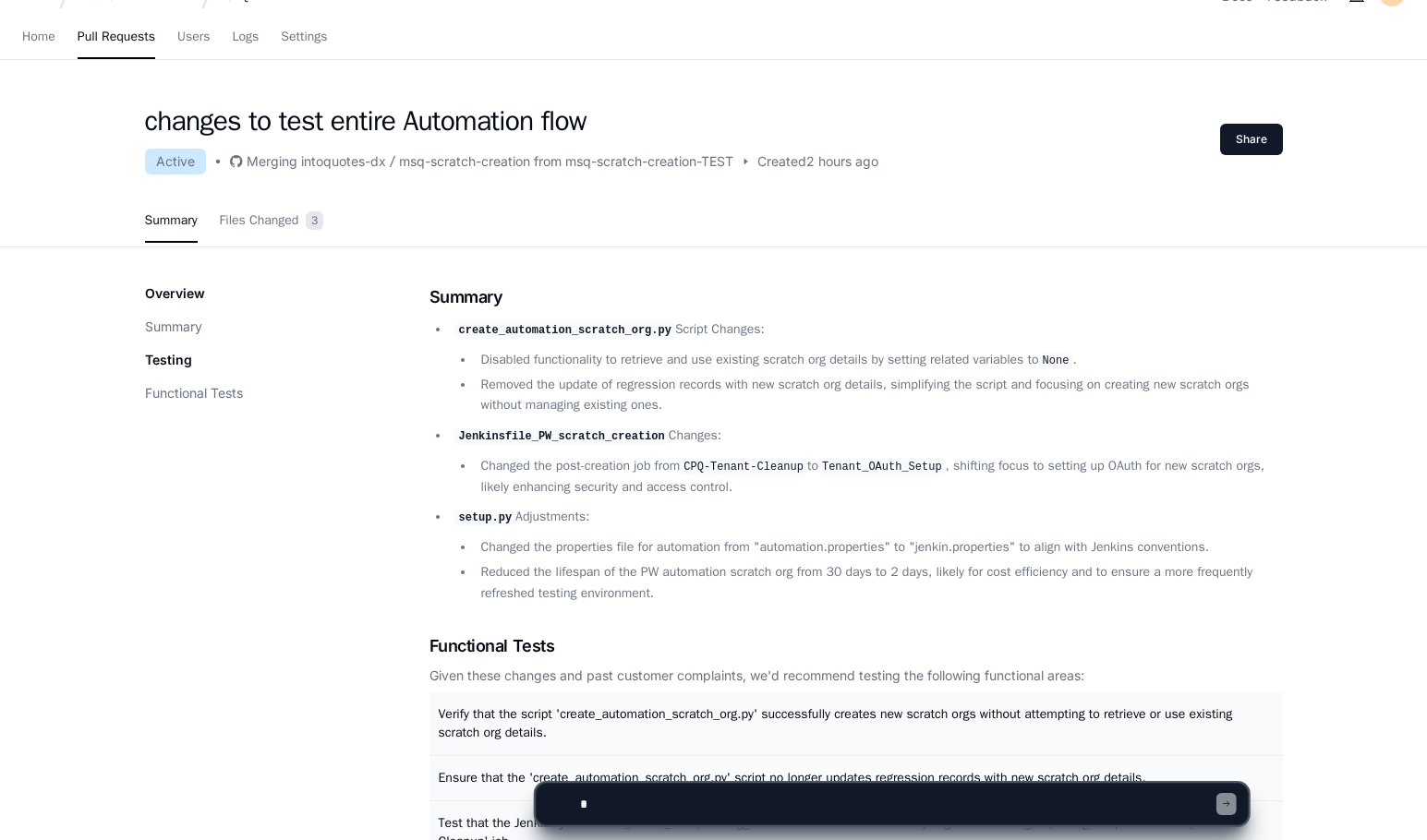 scroll, scrollTop: 0, scrollLeft: 0, axis: both 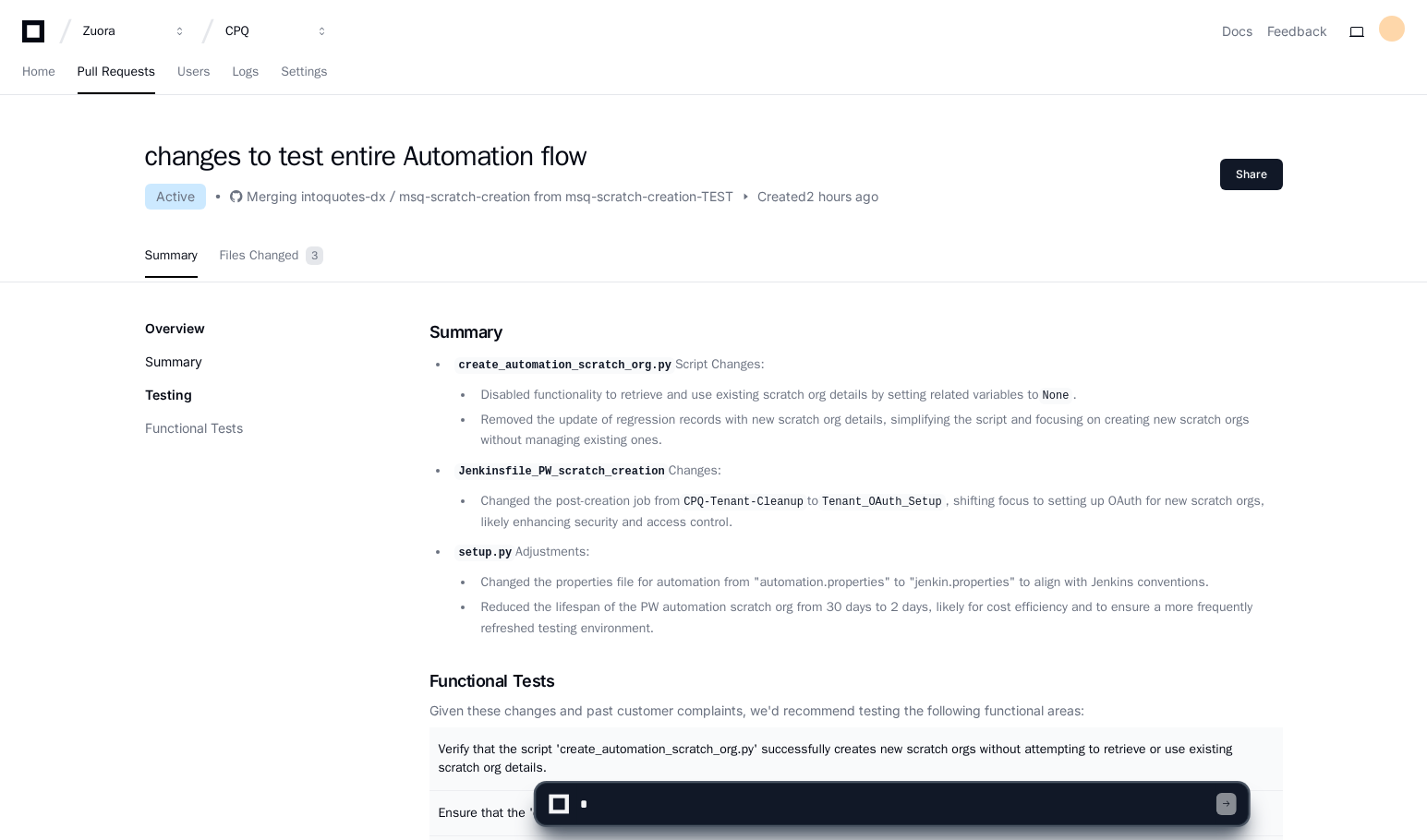 click on "Summary" 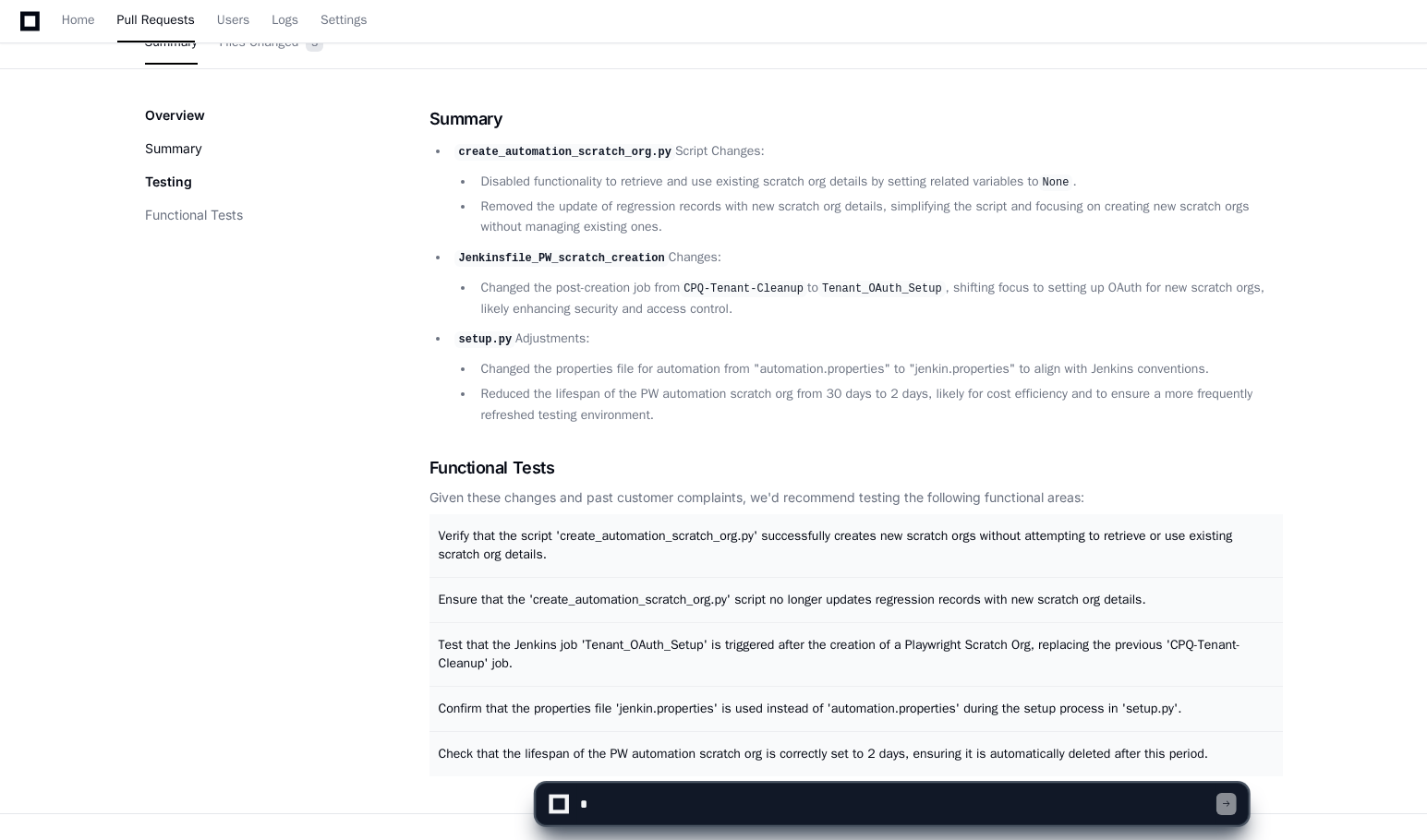 scroll, scrollTop: 227, scrollLeft: 0, axis: vertical 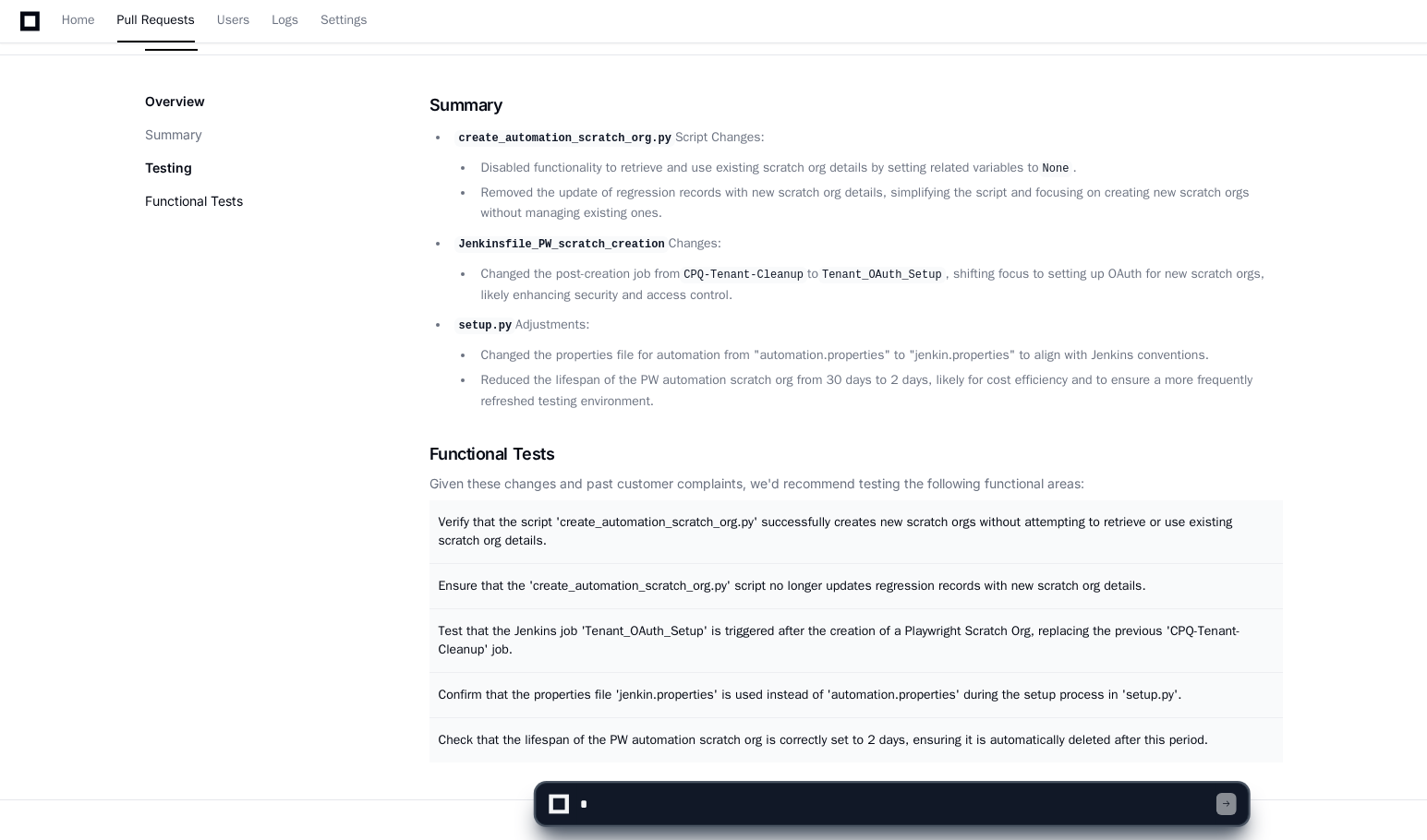 click on "Functional Tests" 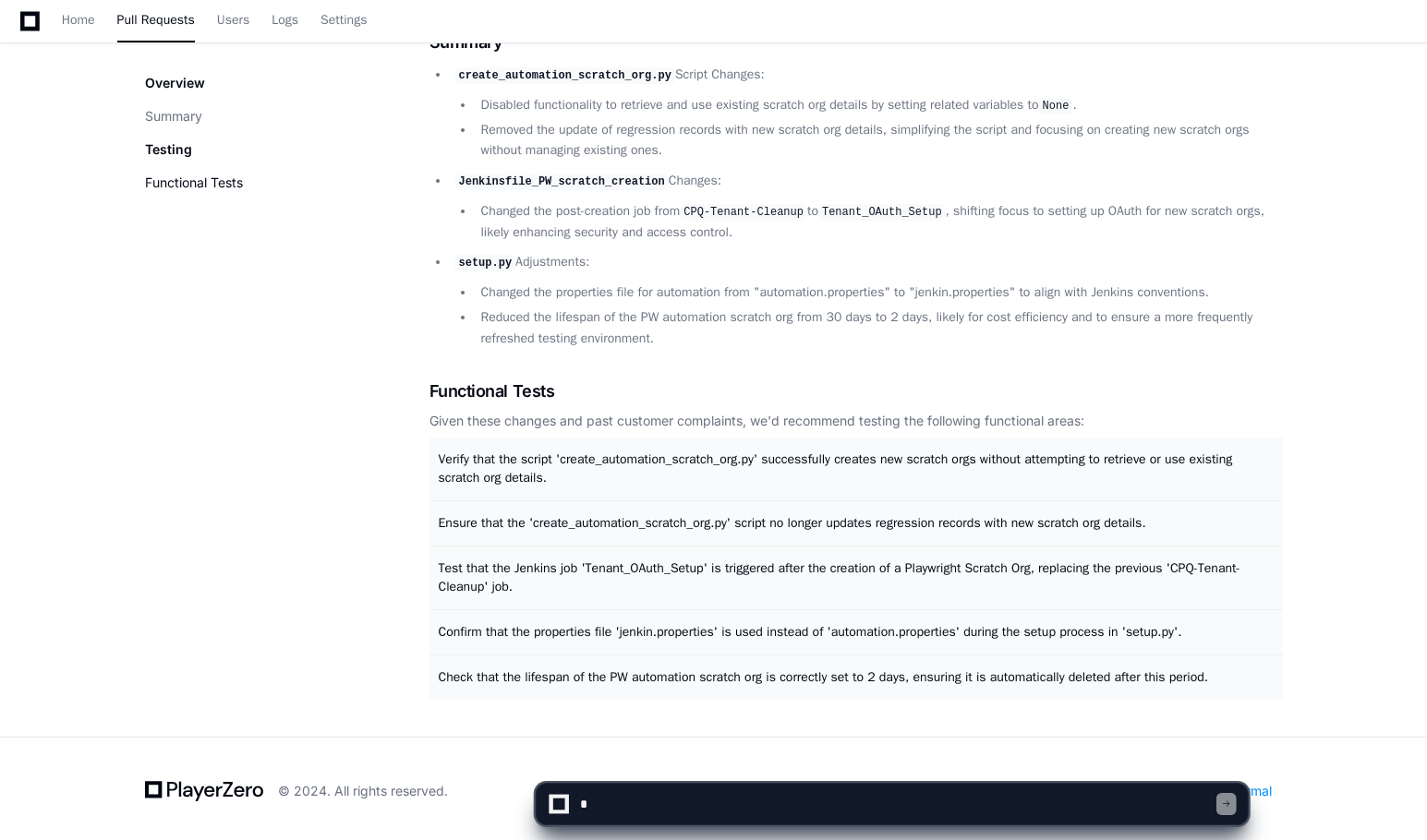 scroll, scrollTop: 294, scrollLeft: 0, axis: vertical 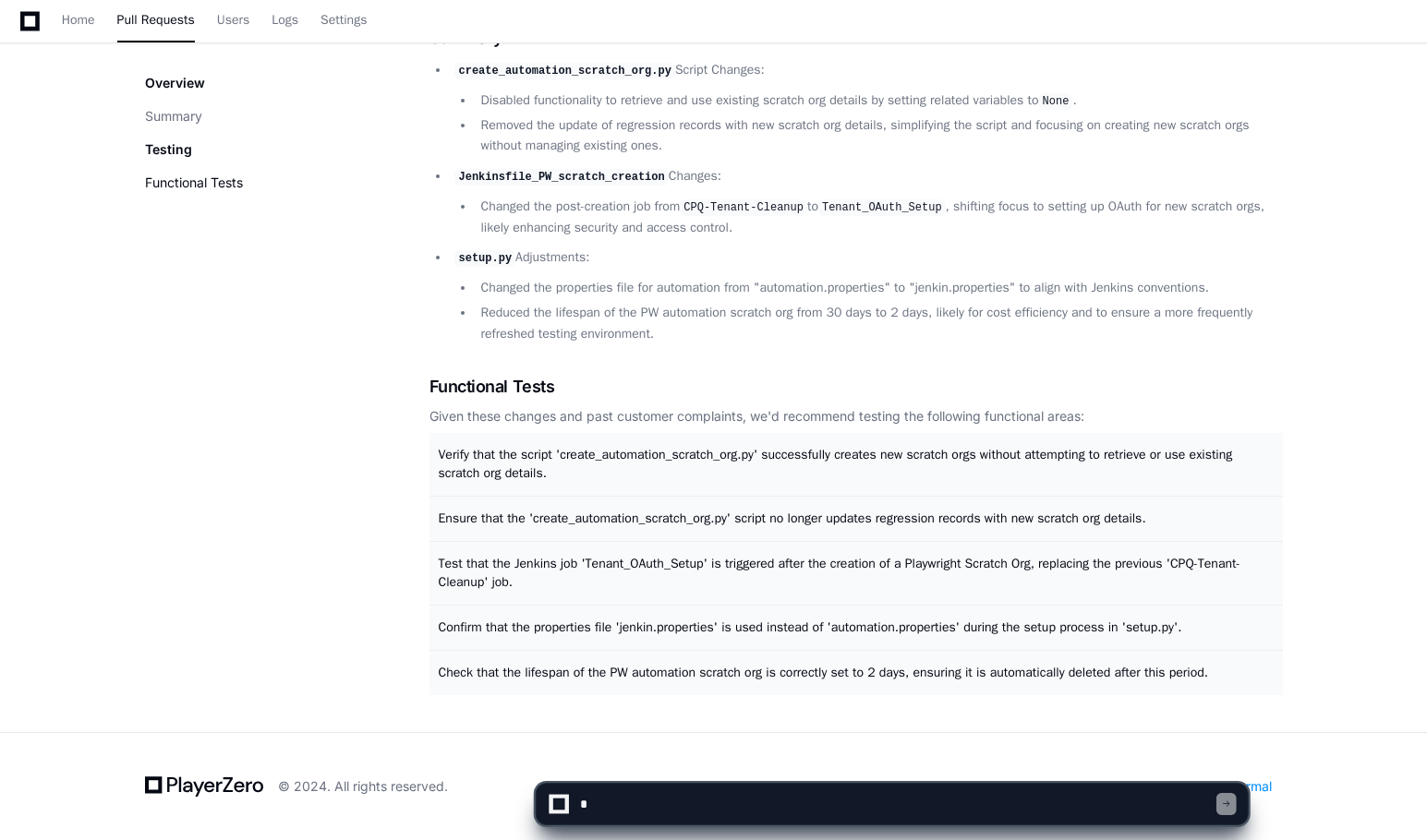 click on "Functional Tests" 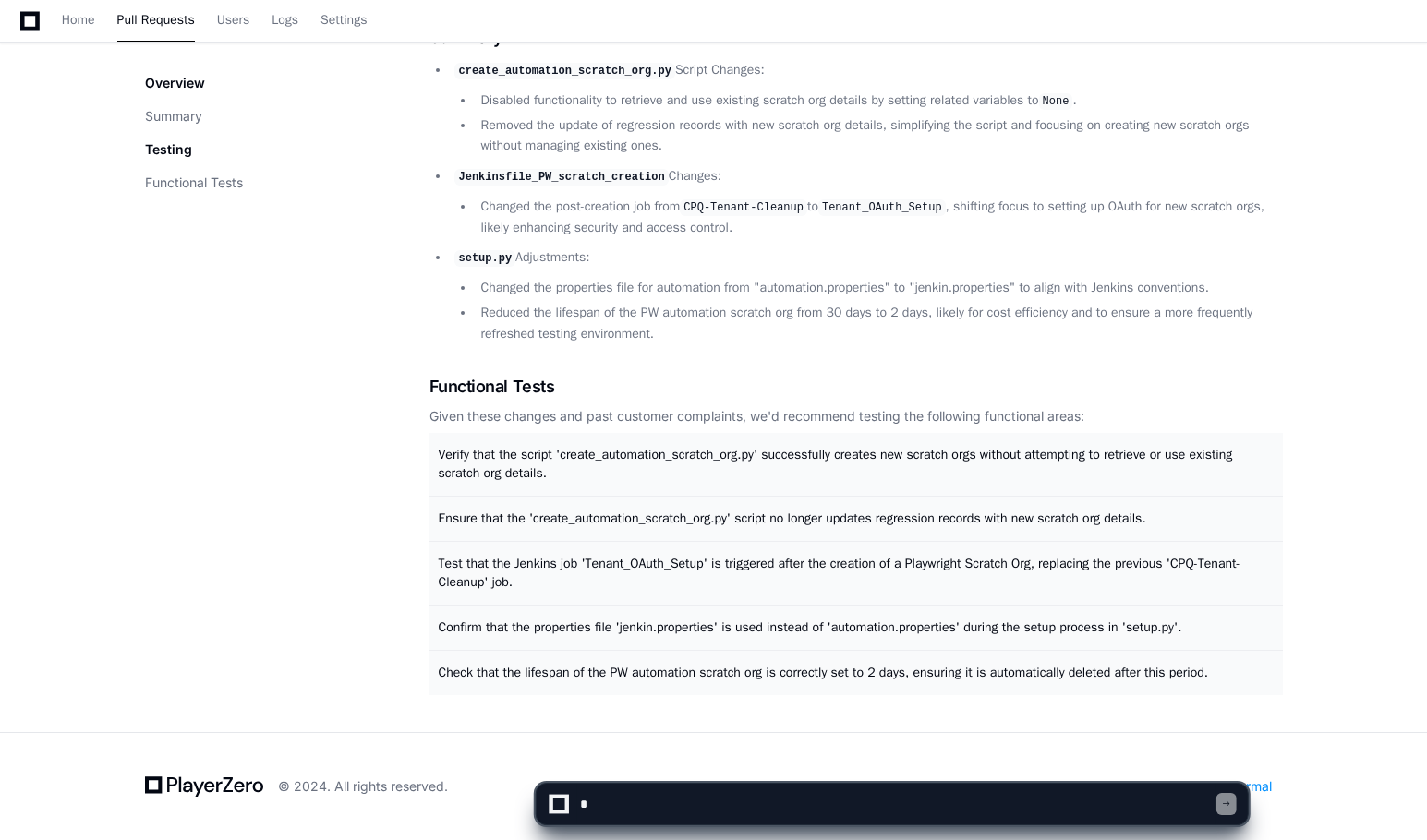 click on "Testing" 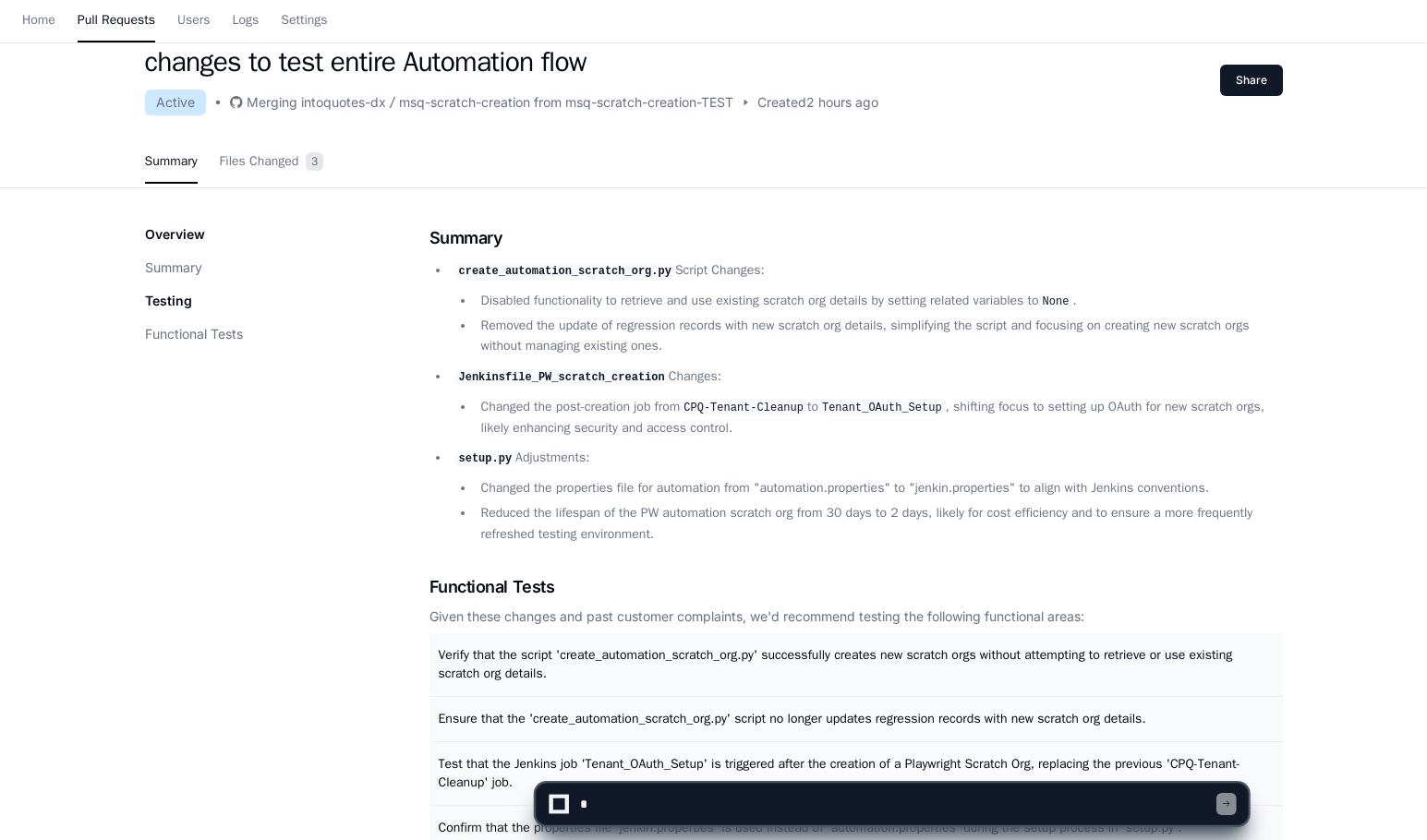 scroll, scrollTop: 0, scrollLeft: 0, axis: both 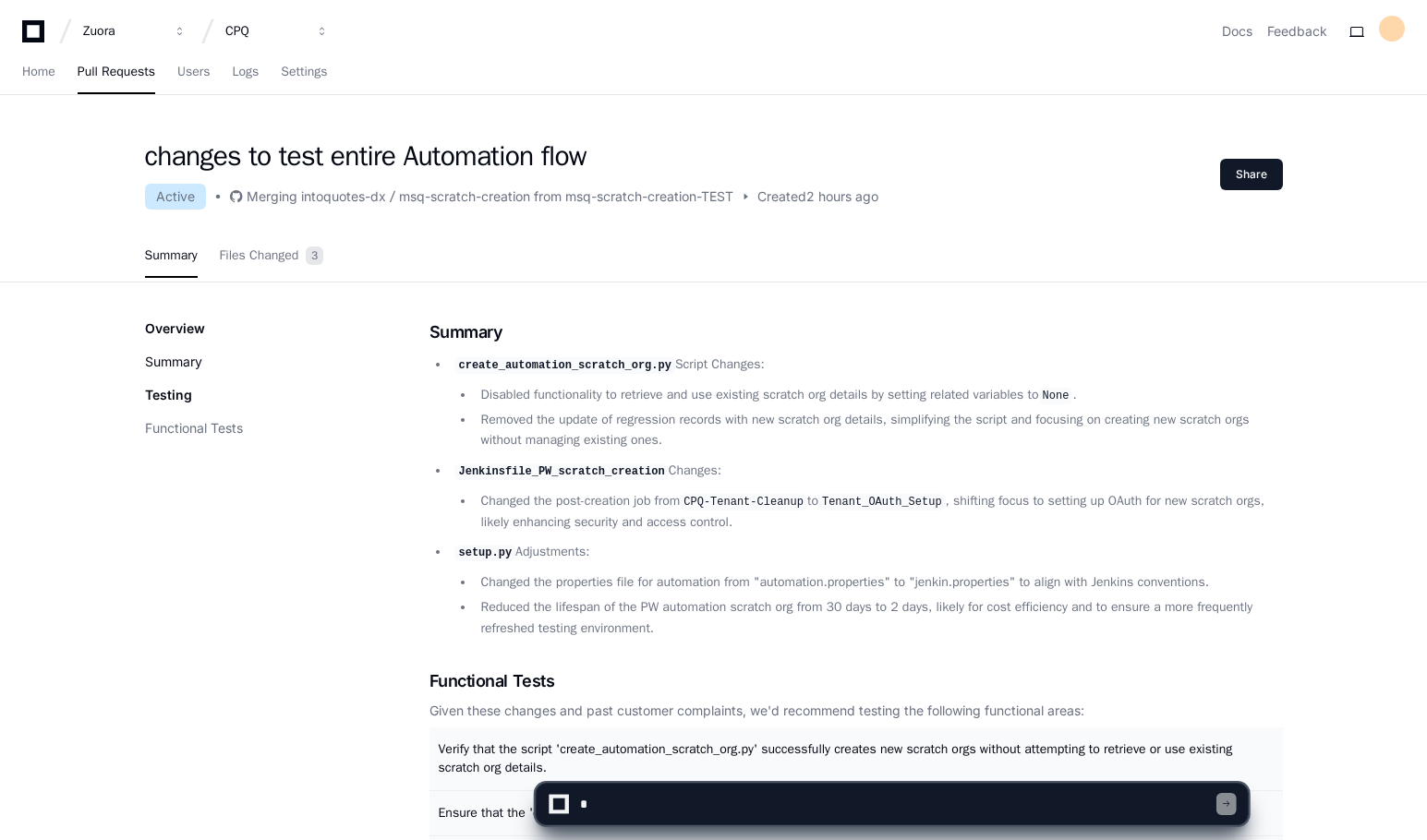 click on "Summary" 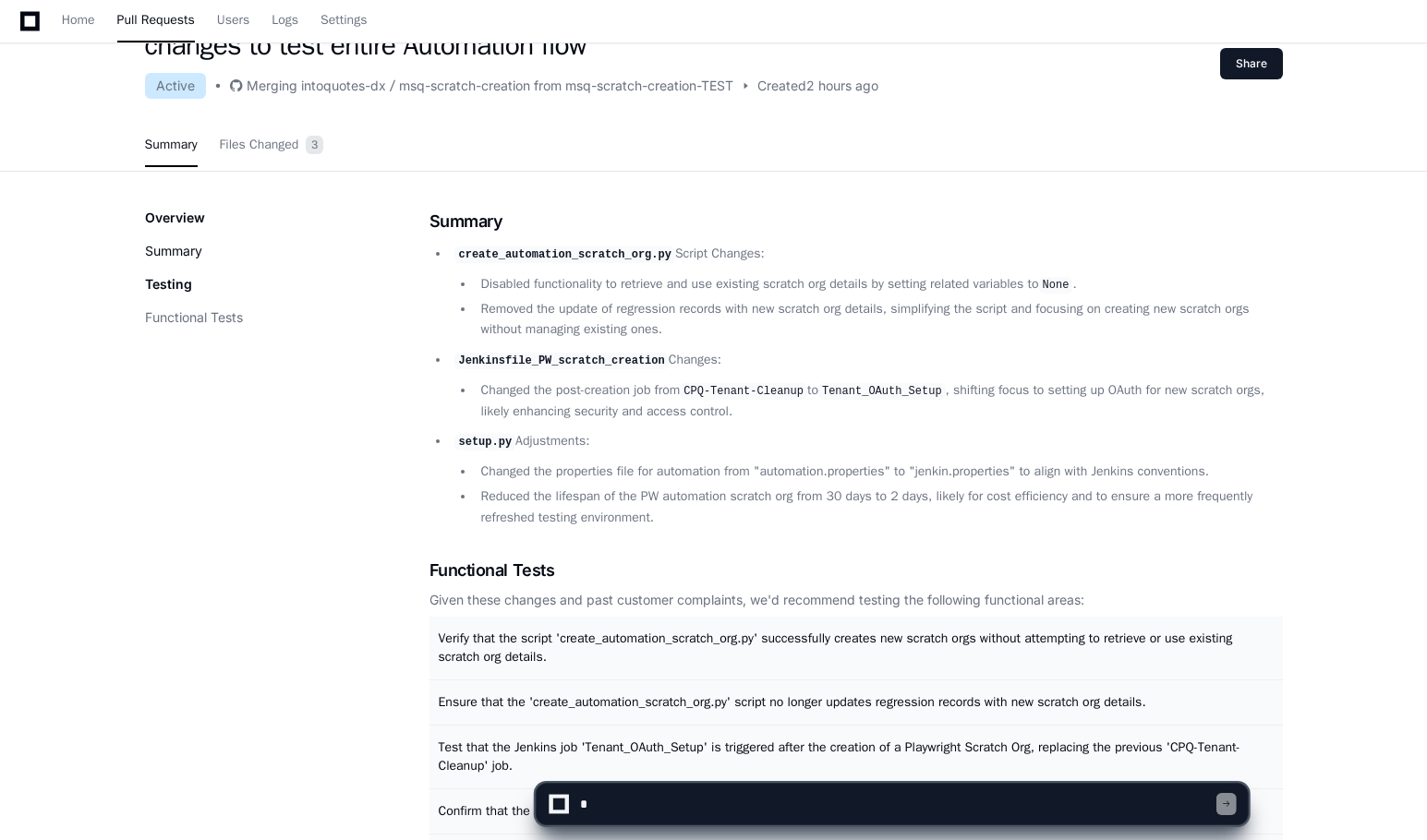 scroll, scrollTop: 42, scrollLeft: 0, axis: vertical 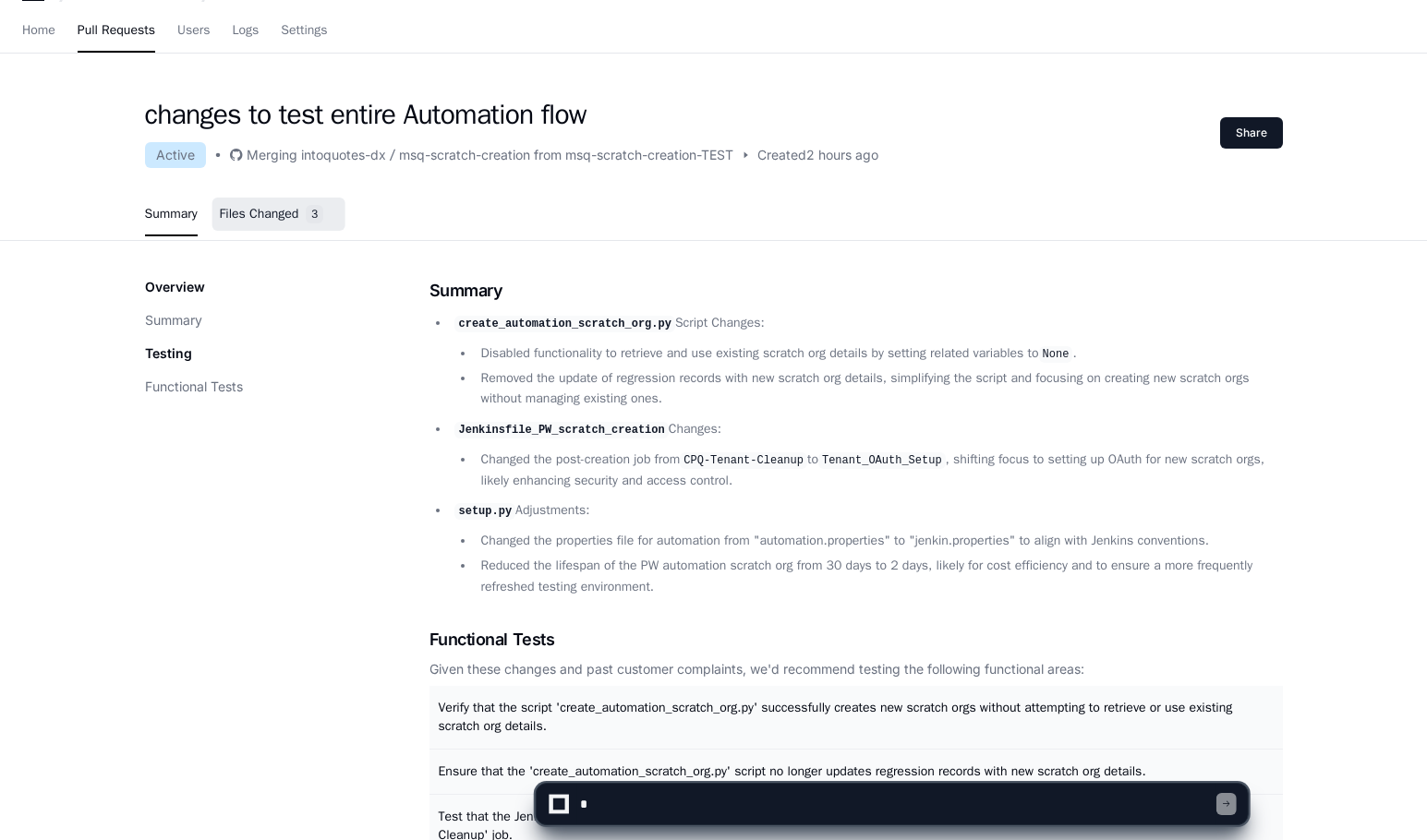 click on "Files Changed 3" 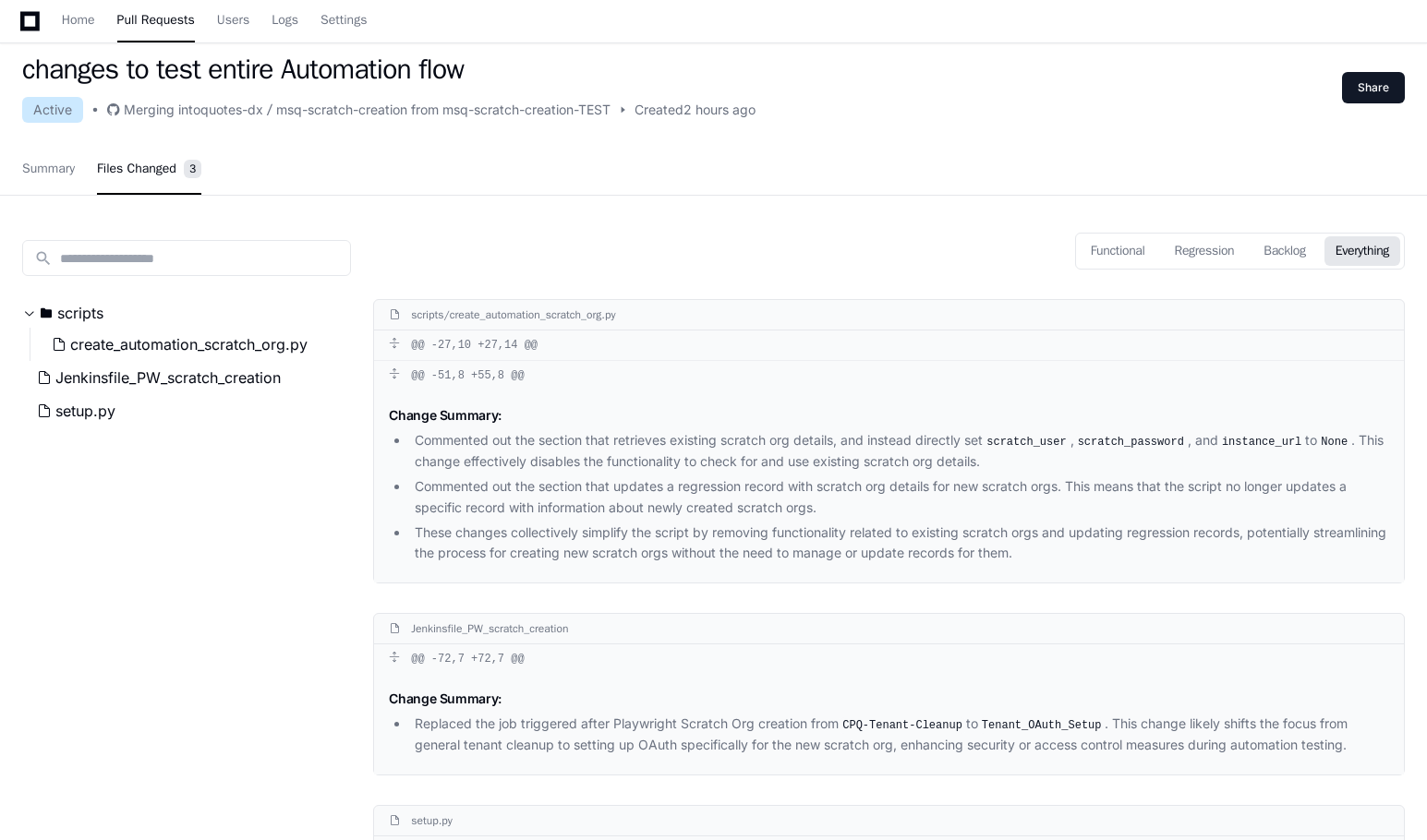 scroll, scrollTop: 0, scrollLeft: 0, axis: both 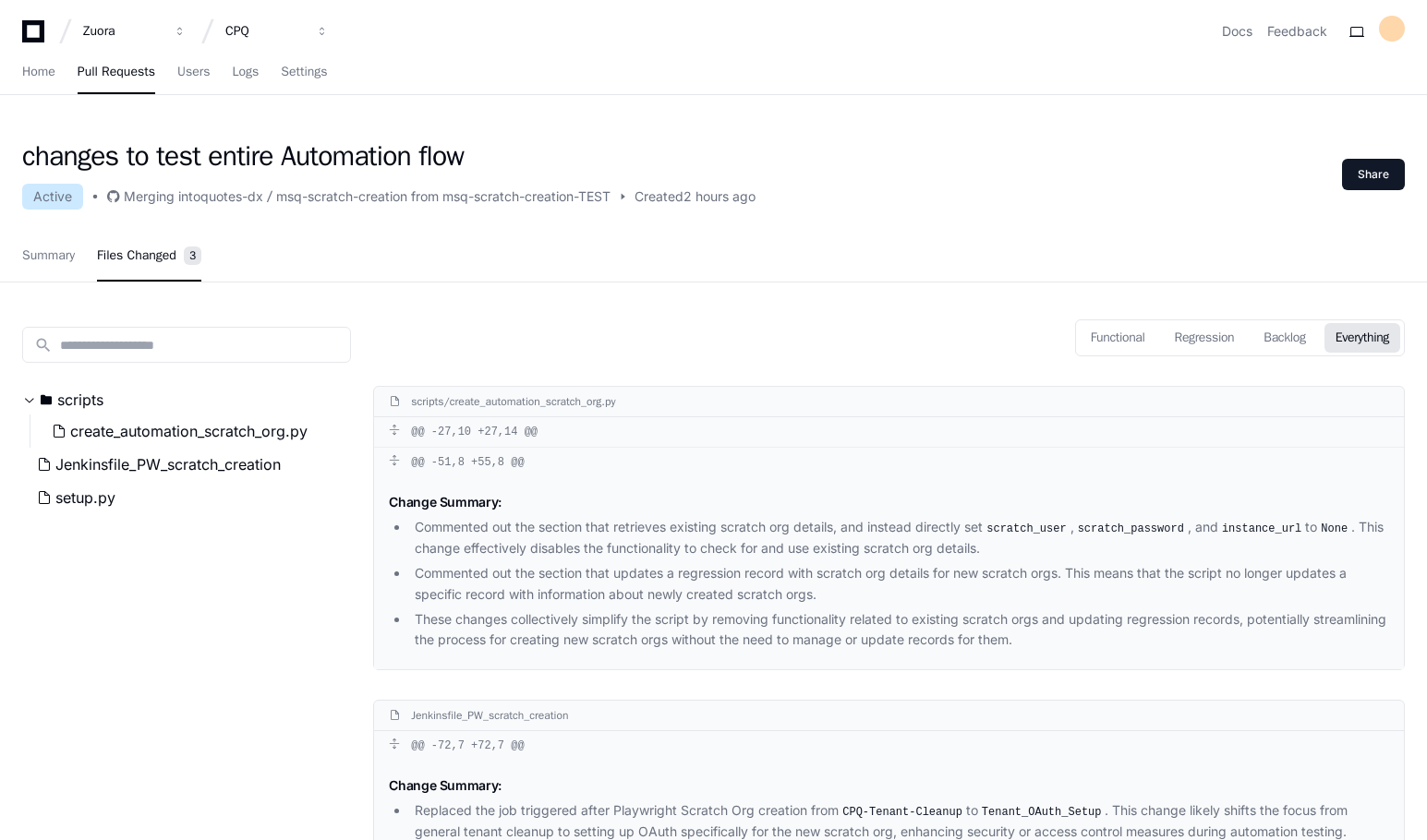 click on "Functional   Regression   Backlog   Everything  scripts/create_automation_scratch_org.py  @@ -27,10 +27,14 @@   @@ -51,8 +55,8 @@  Change Summary:
Commented out the section that retrieves existing scratch org details, and instead directly set  scratch_user ,  scratch_password , and  instance_url  to  None . This change effectively disables the functionality to check for and use existing scratch org details.
Commented out the section that updates a regression record with scratch org details for new scratch orgs. This means that the script no longer updates a specific record with information about newly created scratch orgs.
These changes collectively simplify the script by removing functionality related to existing scratch orgs and updating regression records, potentially streamlining the process for creating new scratch orgs without the need to manage or update records for them.
Jenkinsfile_PW_scratch_creation  @@ -72,7 +72,7 @@  Change Summary:
CPQ-Tenant-Cleanup  to  Tenant_OAuth_Setup" 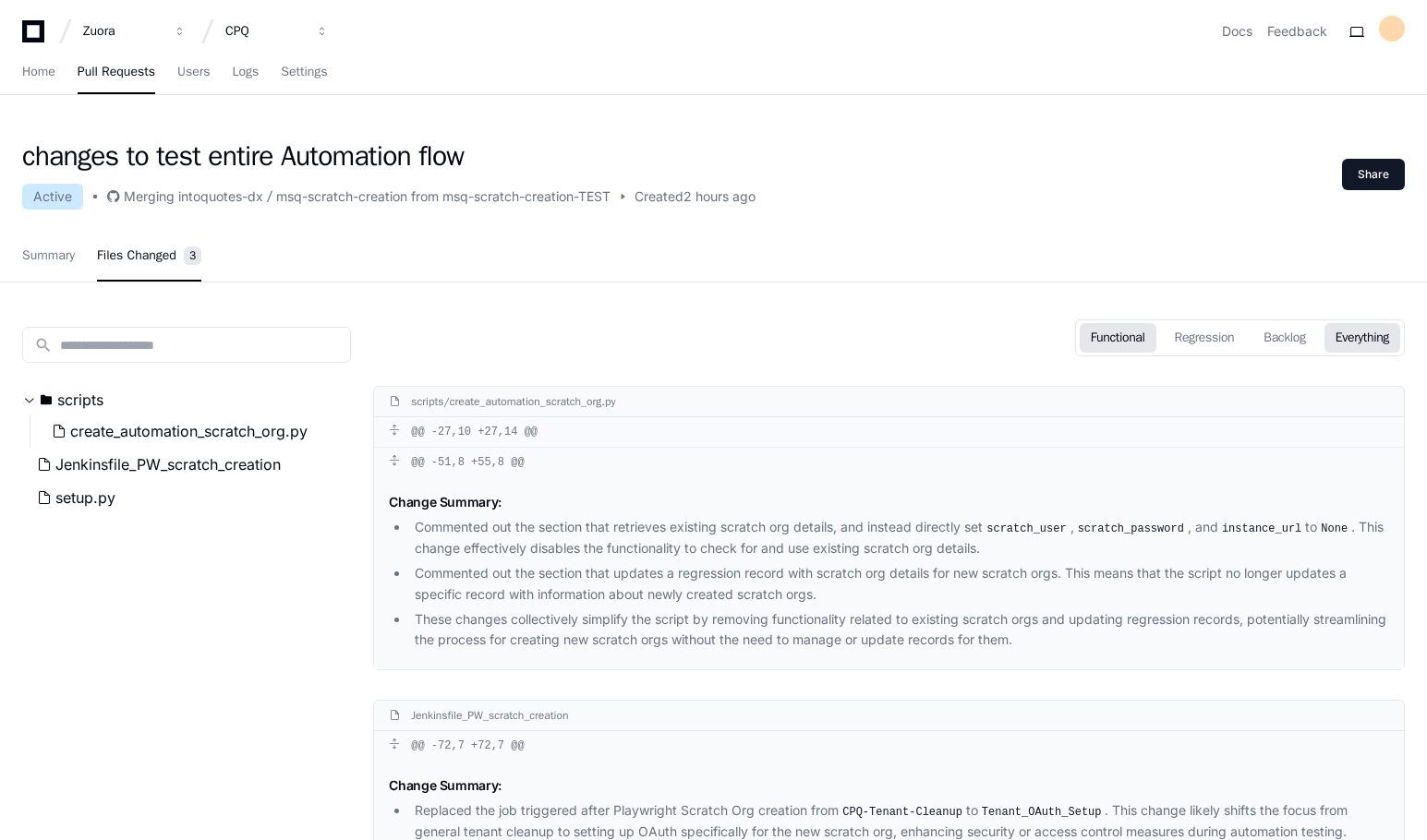 click on "Functional" 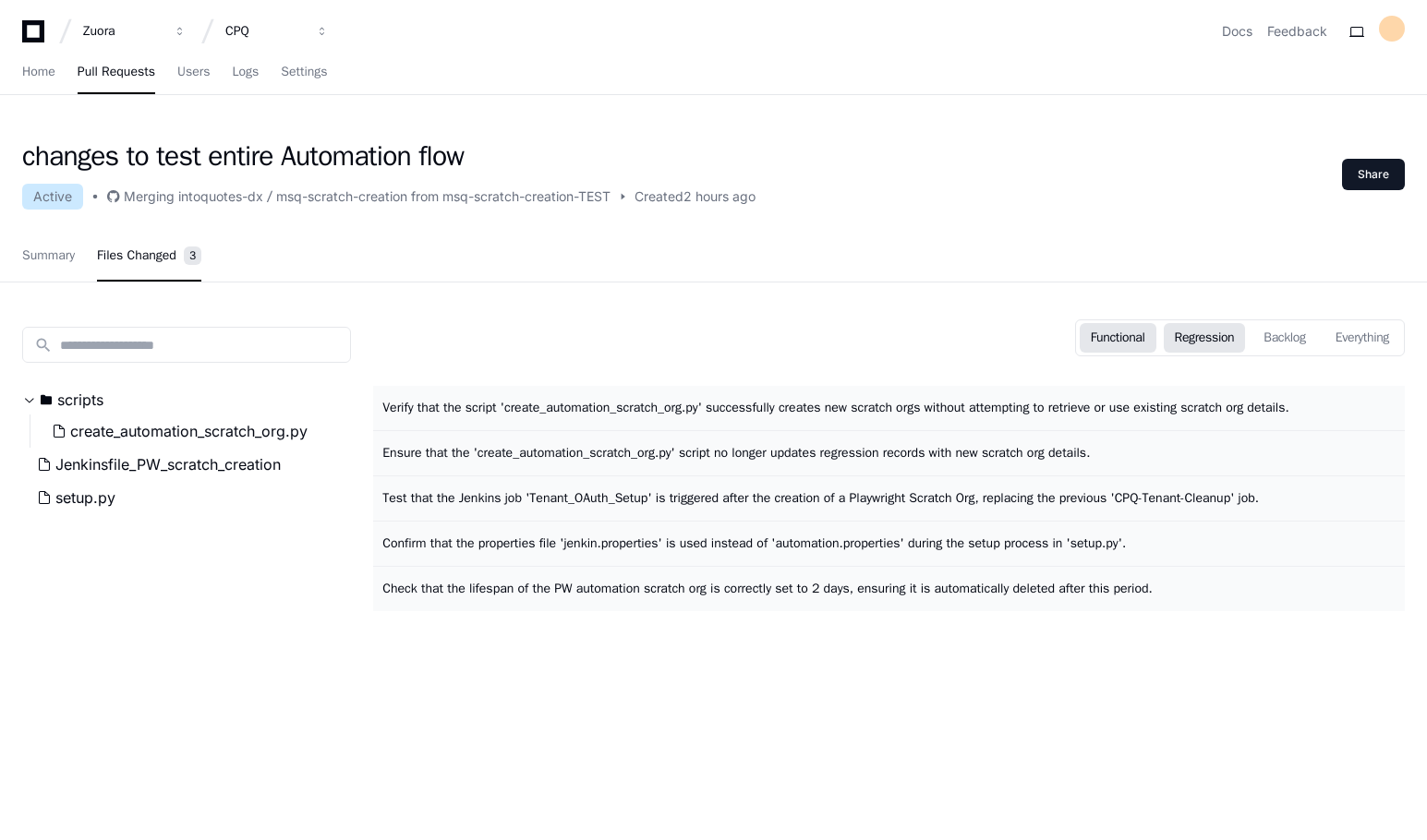 click on "Regression" 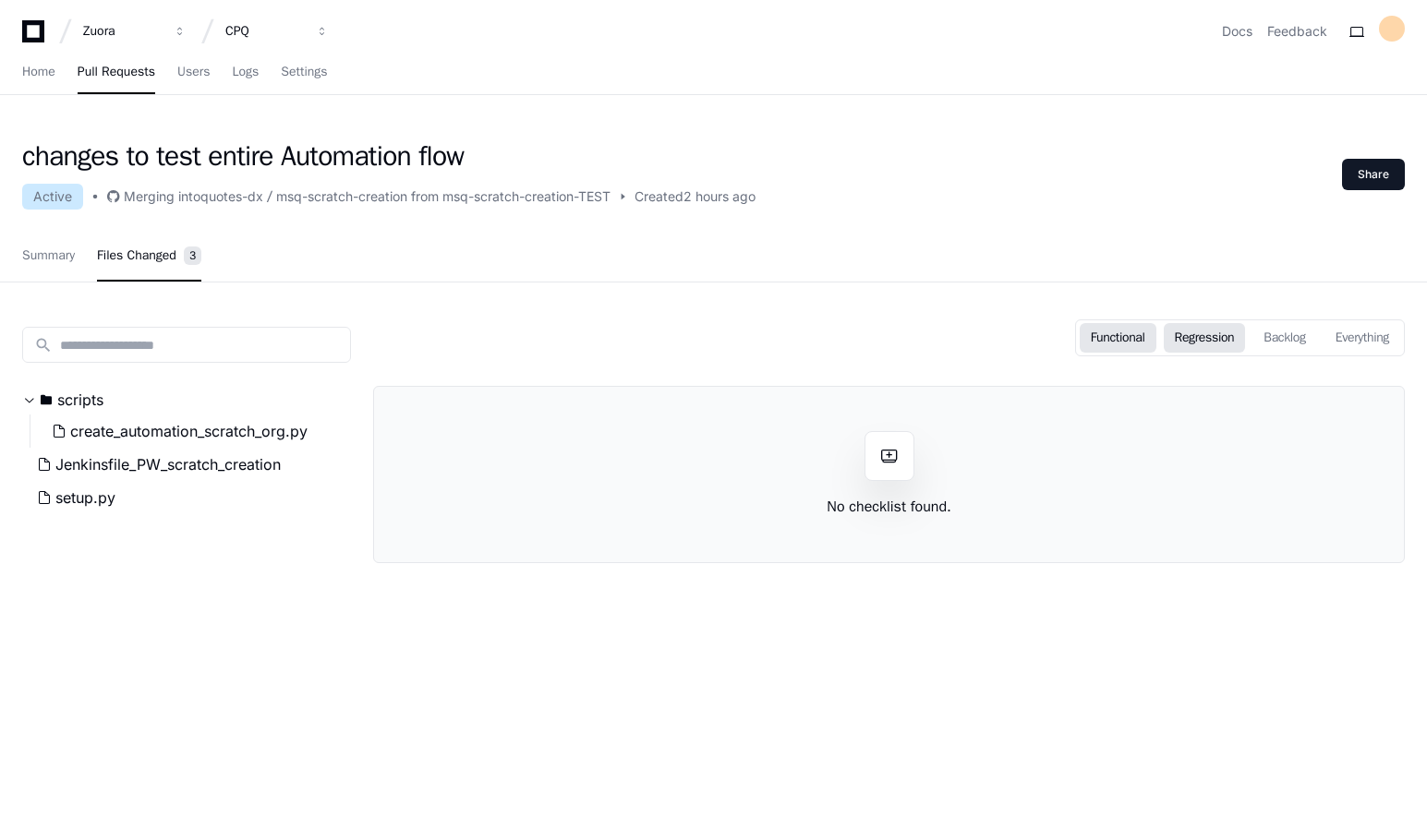 click on "Functional" 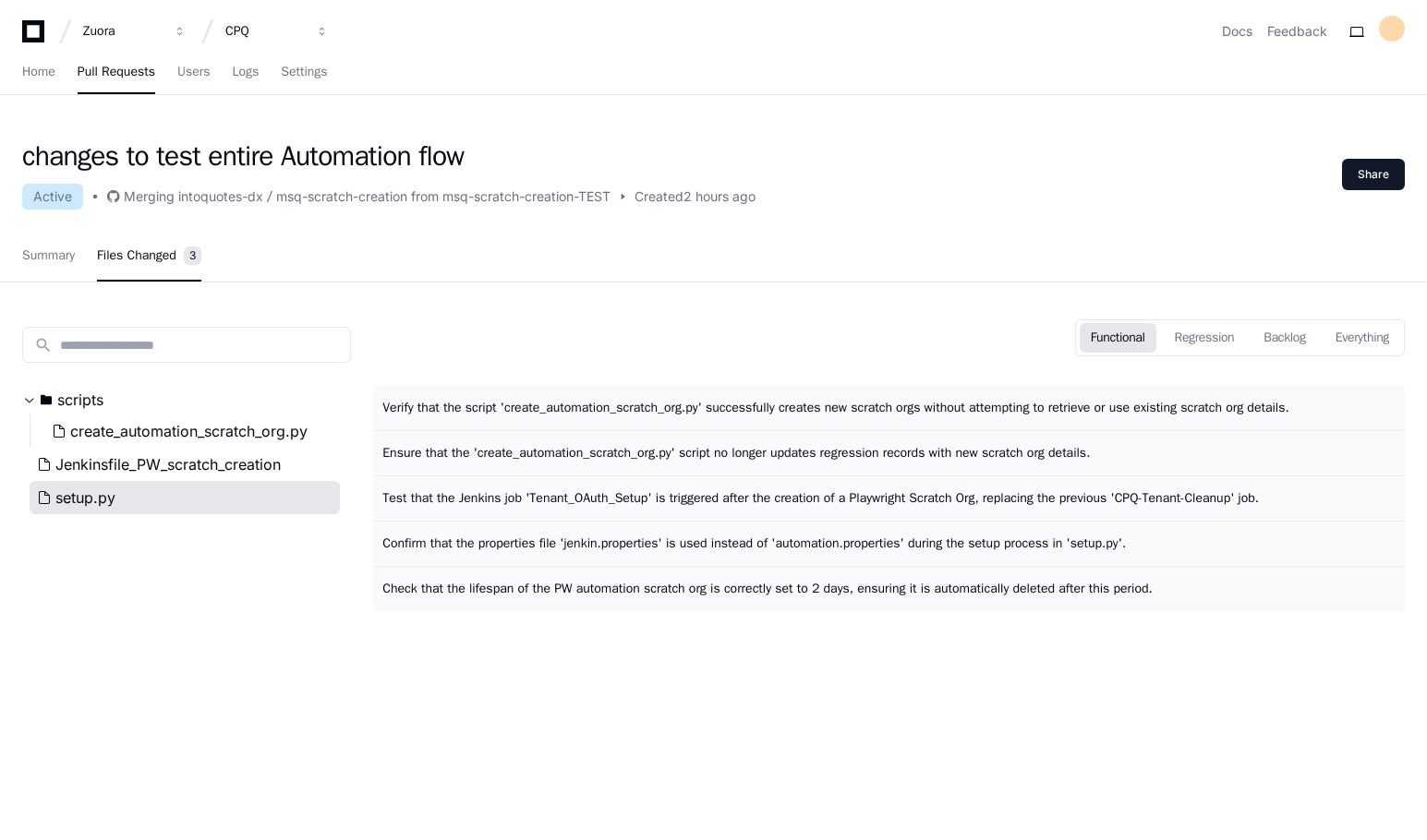 click on "setup.py" 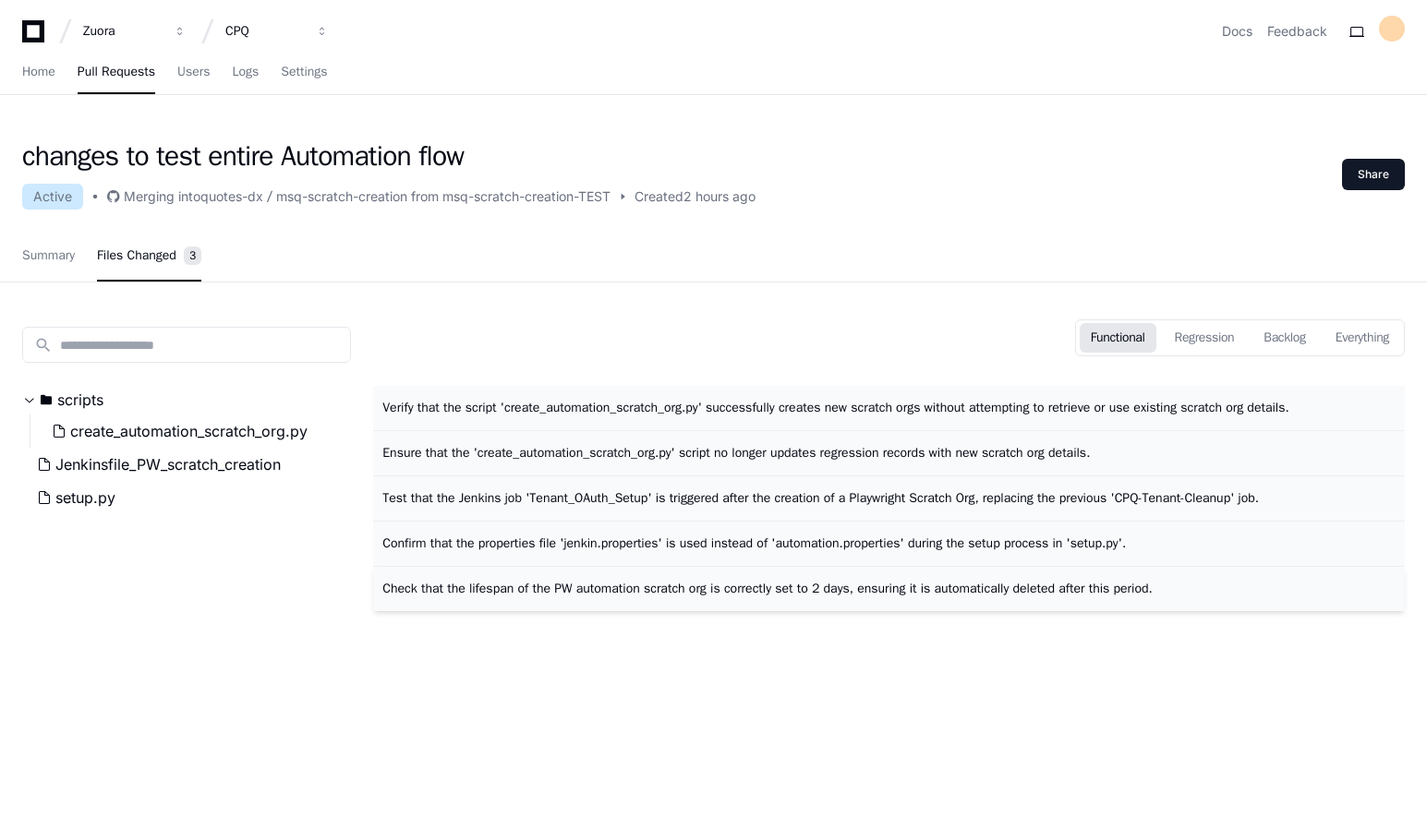 click on "Check that the lifespan of the PW automation scratch org is correctly set to 2 days, ensuring it is automatically deleted after this period." at bounding box center [767, 588] 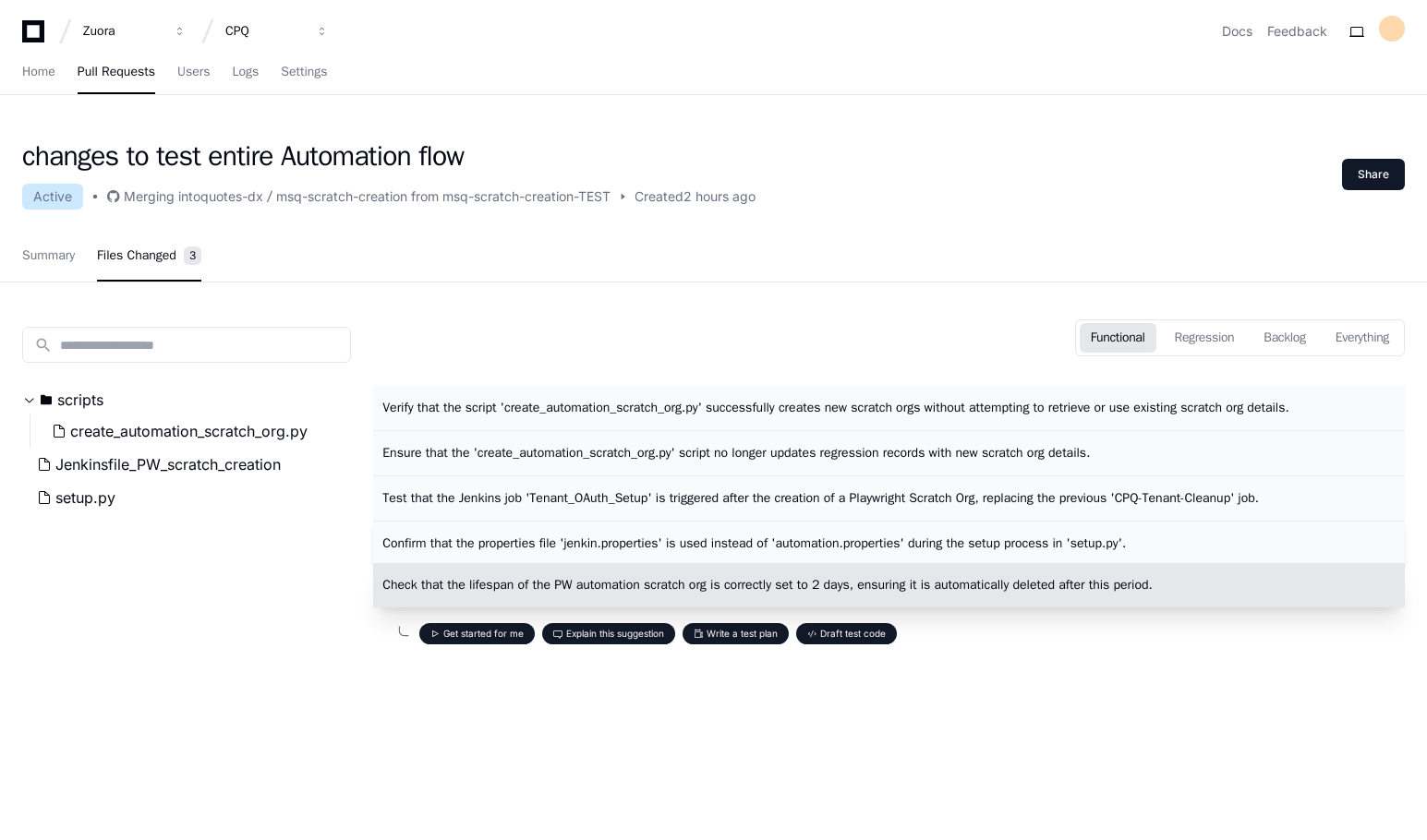 click on "Confirm that the properties file 'jenkin.properties' is used instead of 'automation.properties' during the setup process in 'setup.py'." at bounding box center (889, 544) 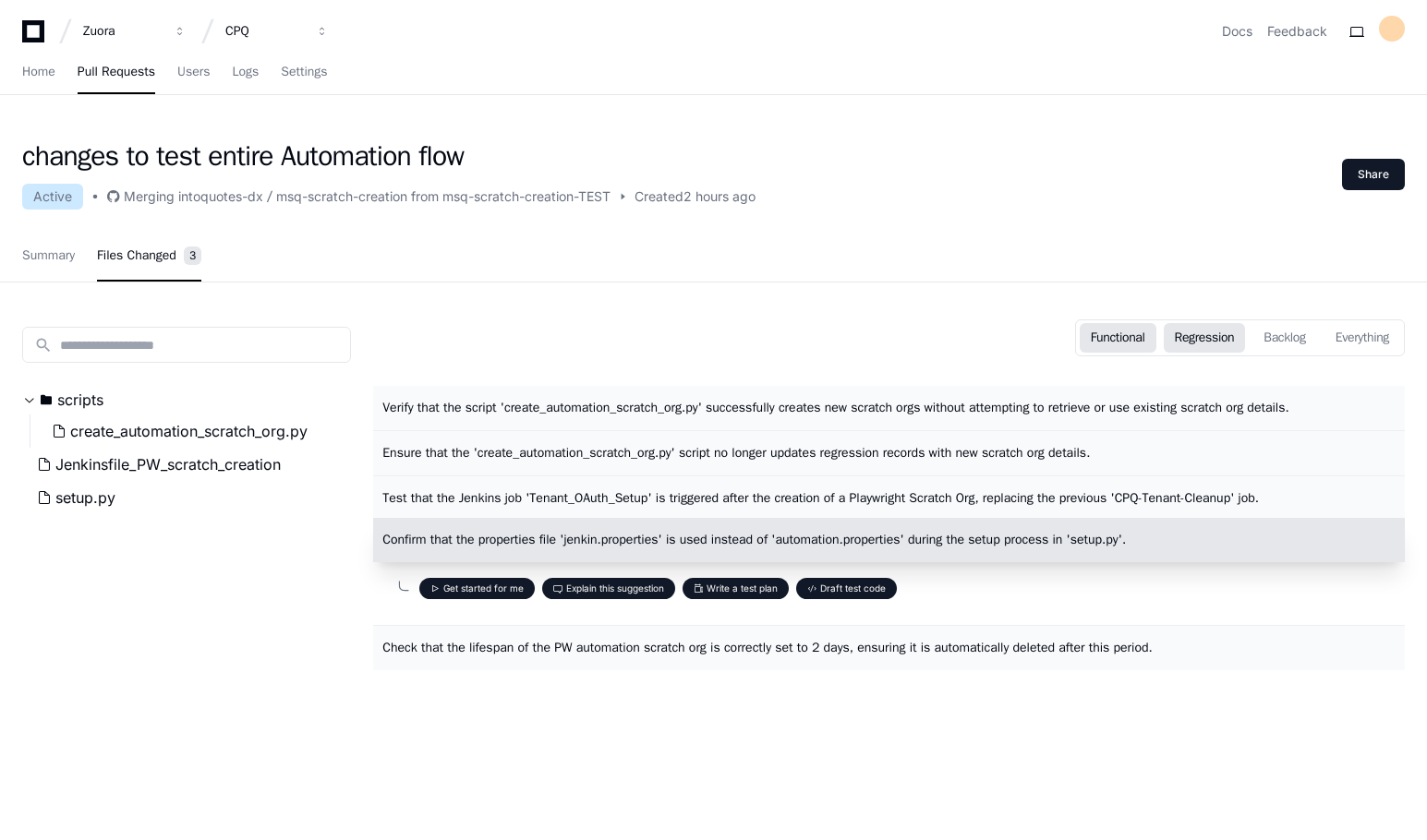 click on "Regression" 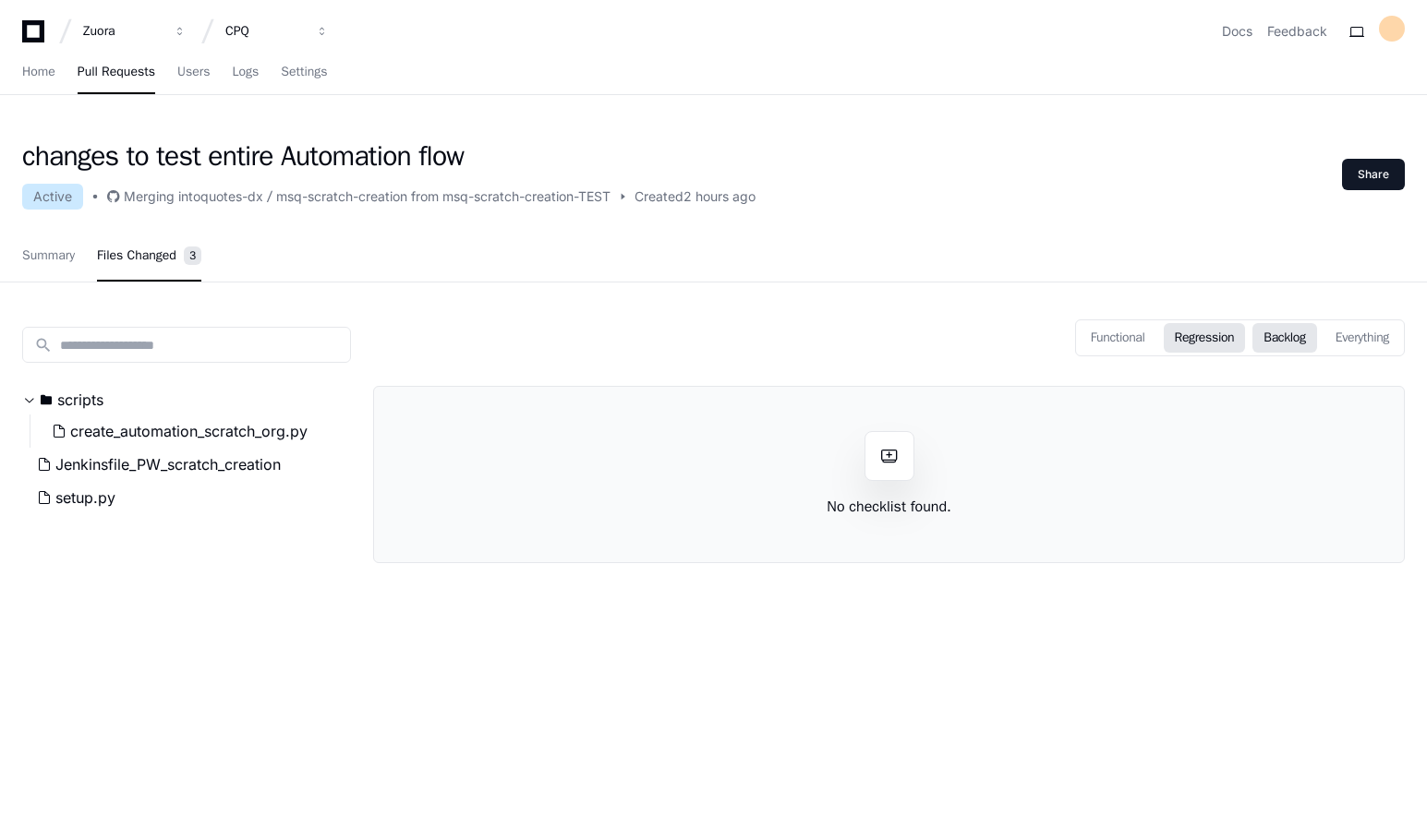 click on "Backlog" 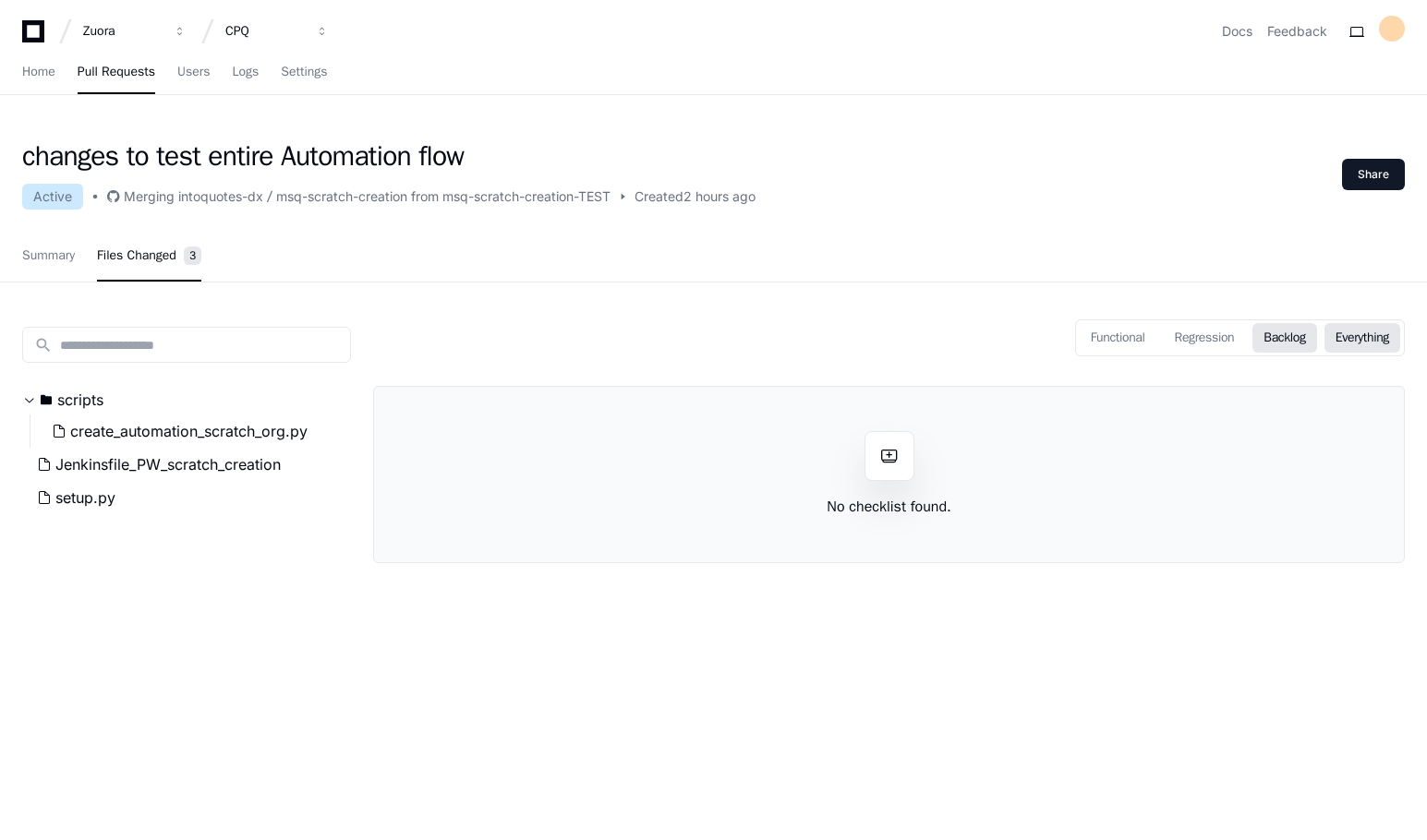 click on "Everything" 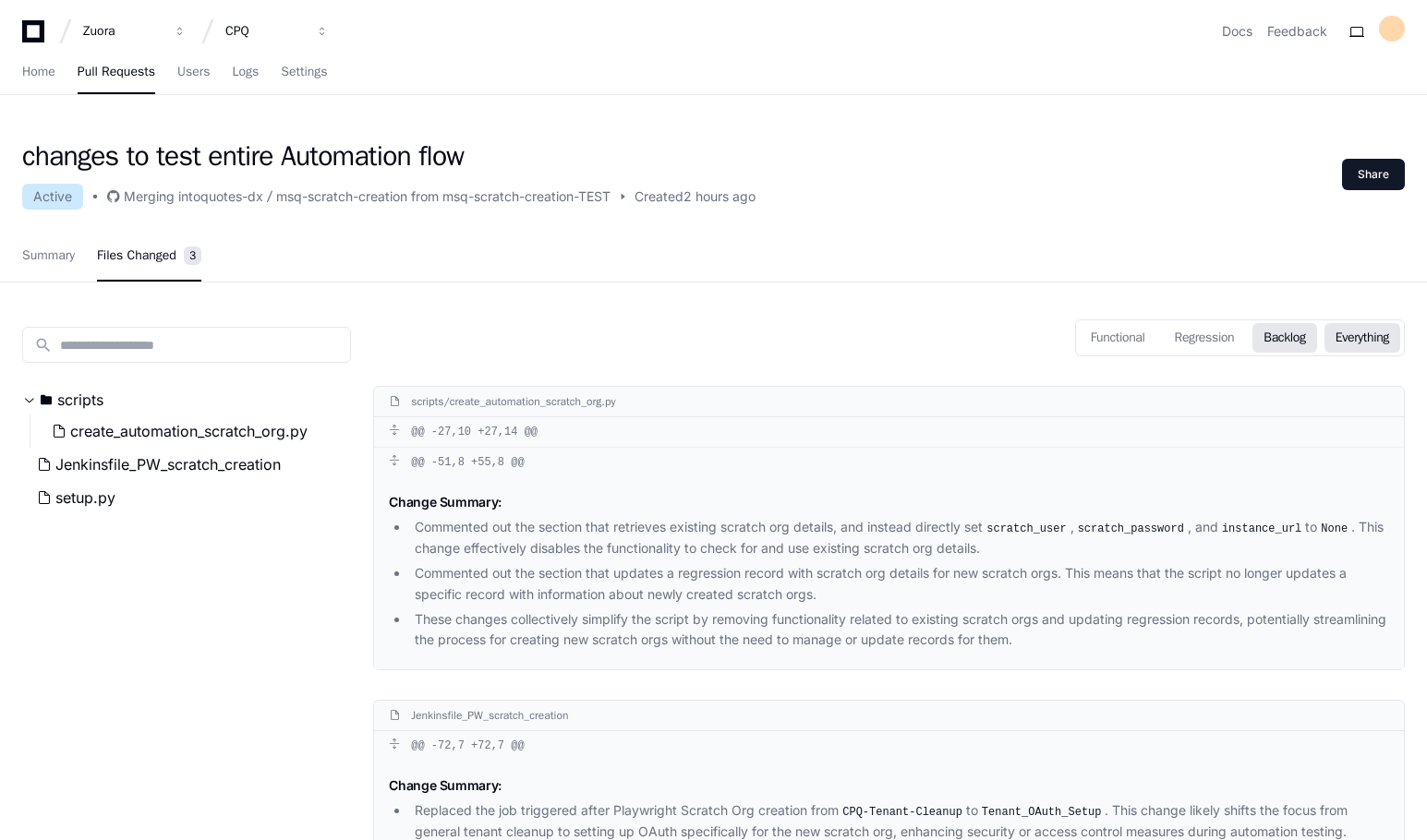 click on "Backlog" 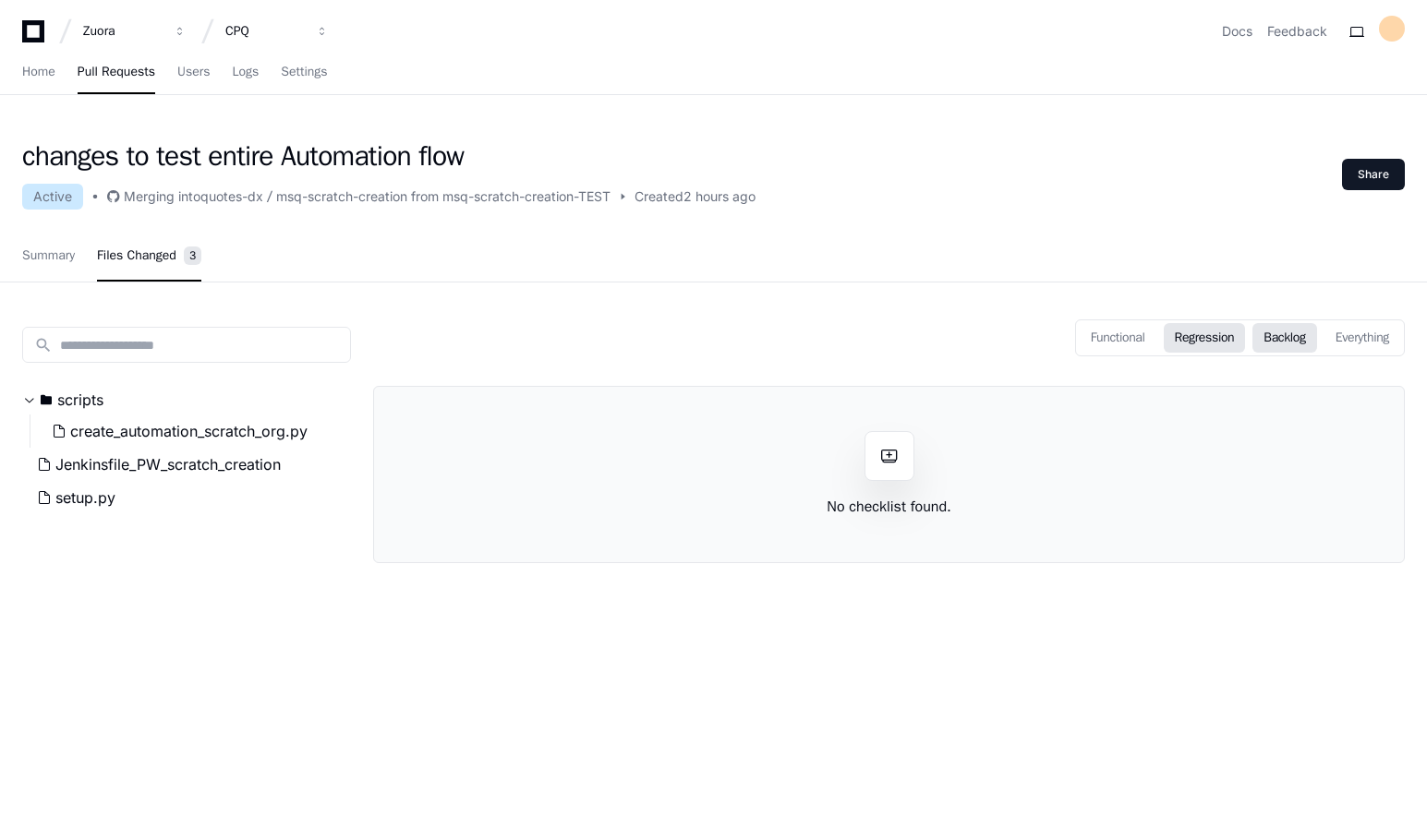 click on "Regression" 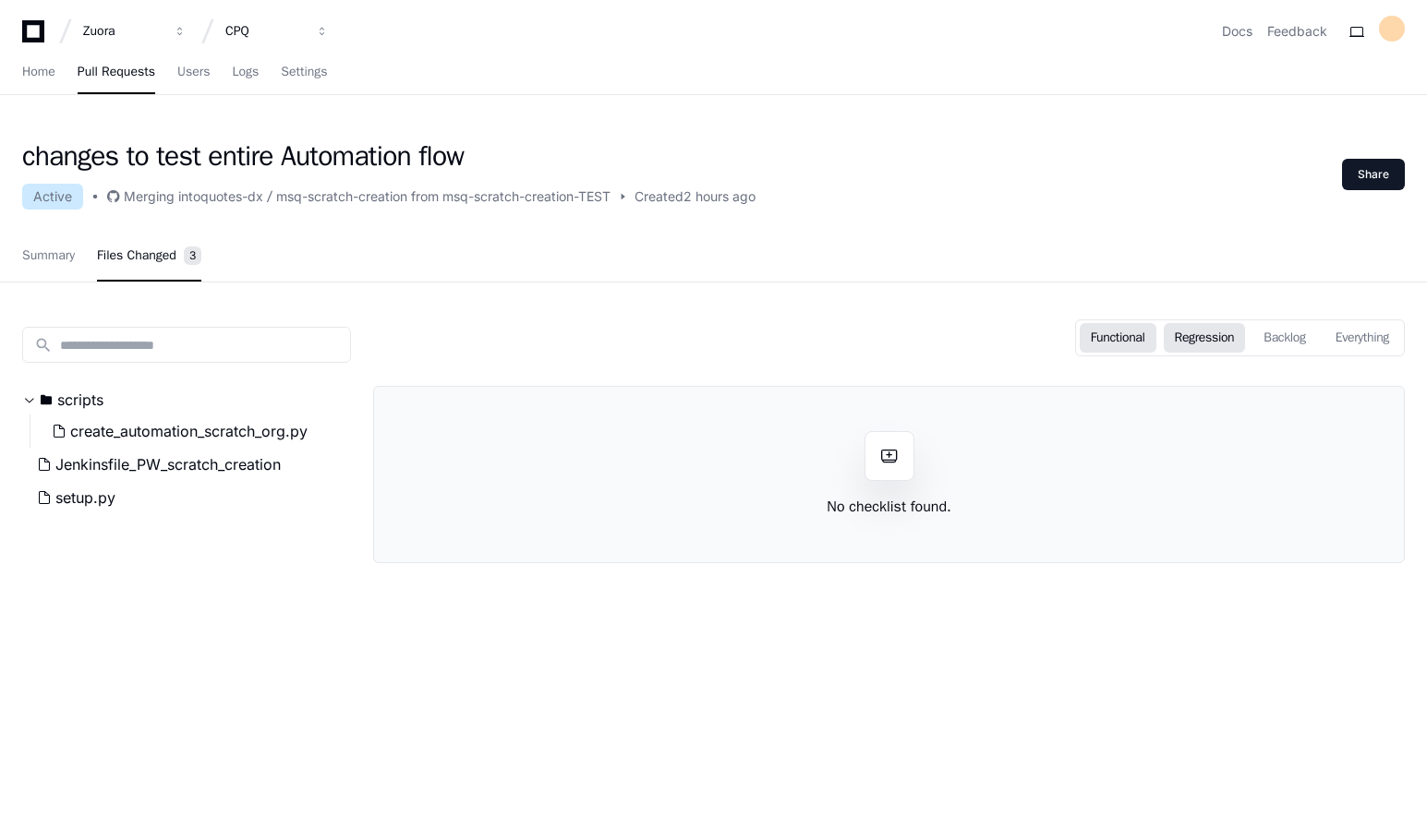 click on "Functional" 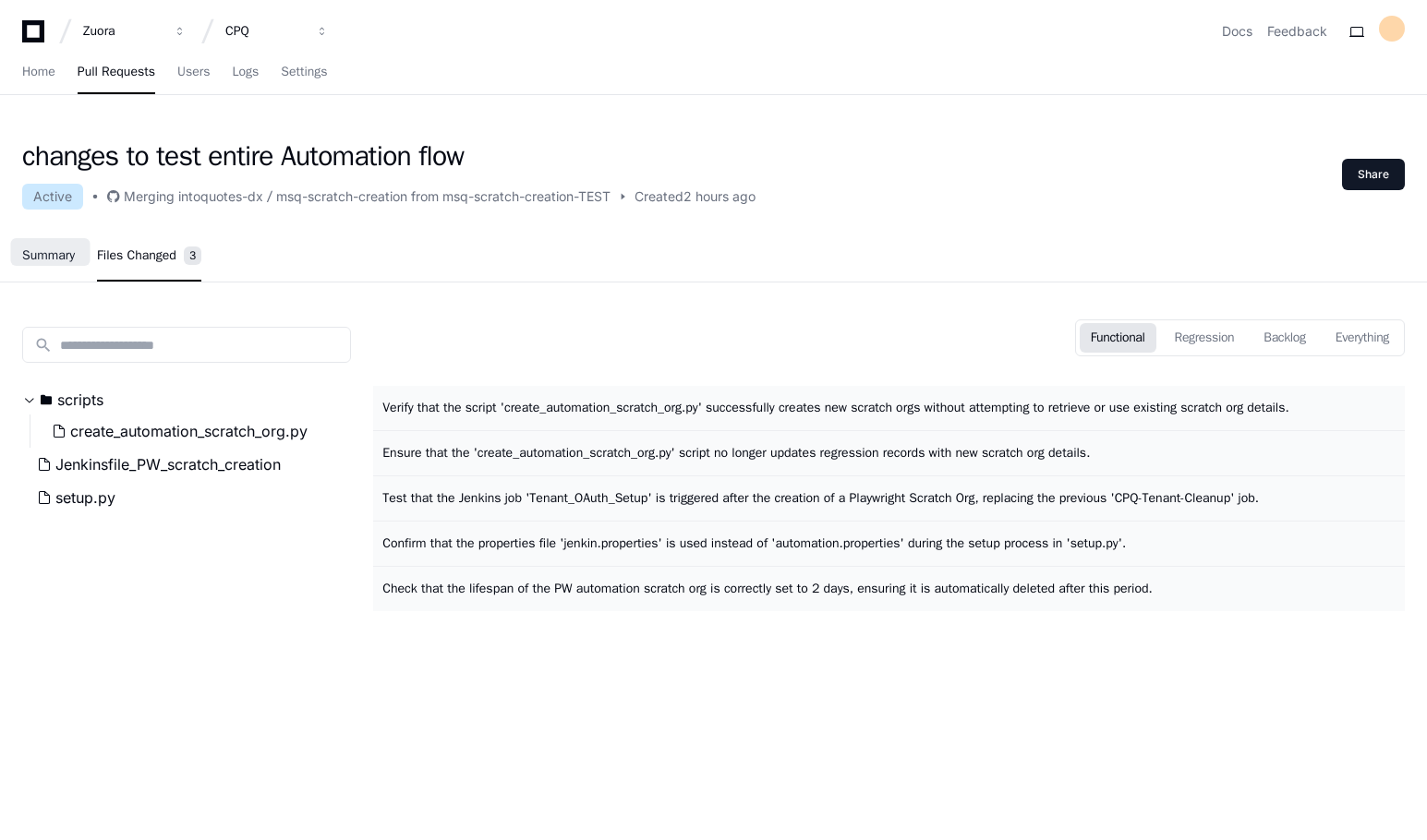 click on "Summary" 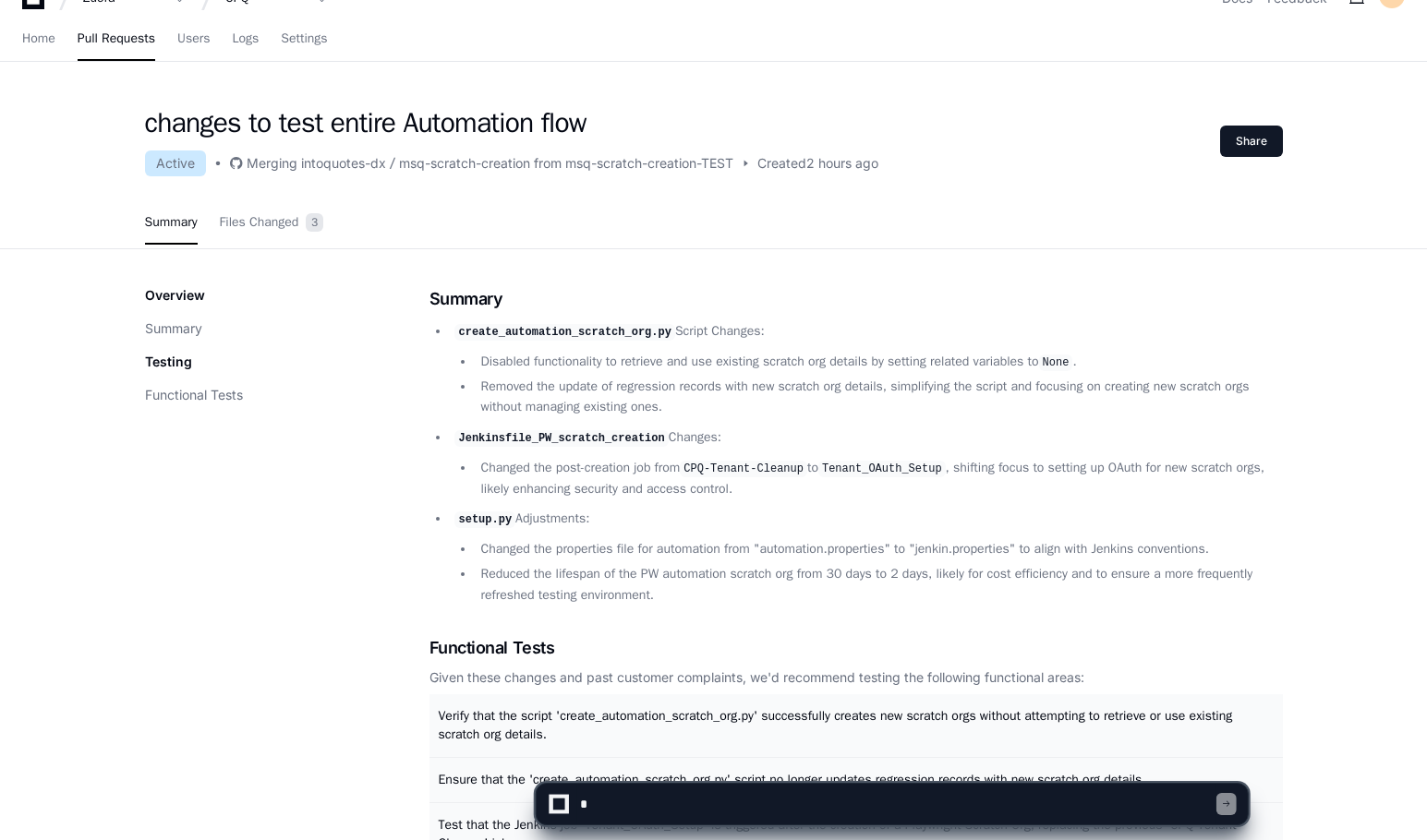 scroll, scrollTop: 11, scrollLeft: 0, axis: vertical 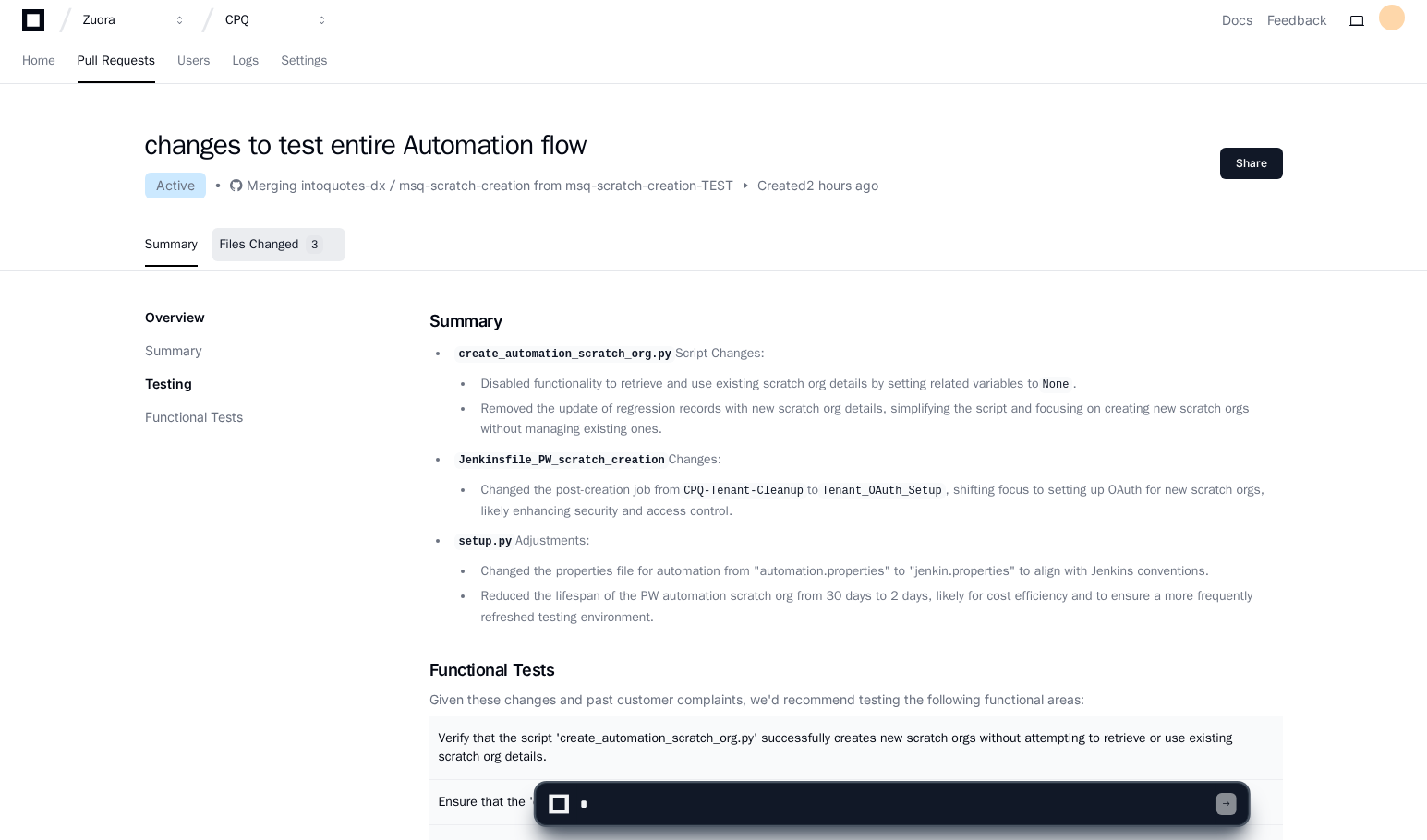 click on "Files Changed 3" 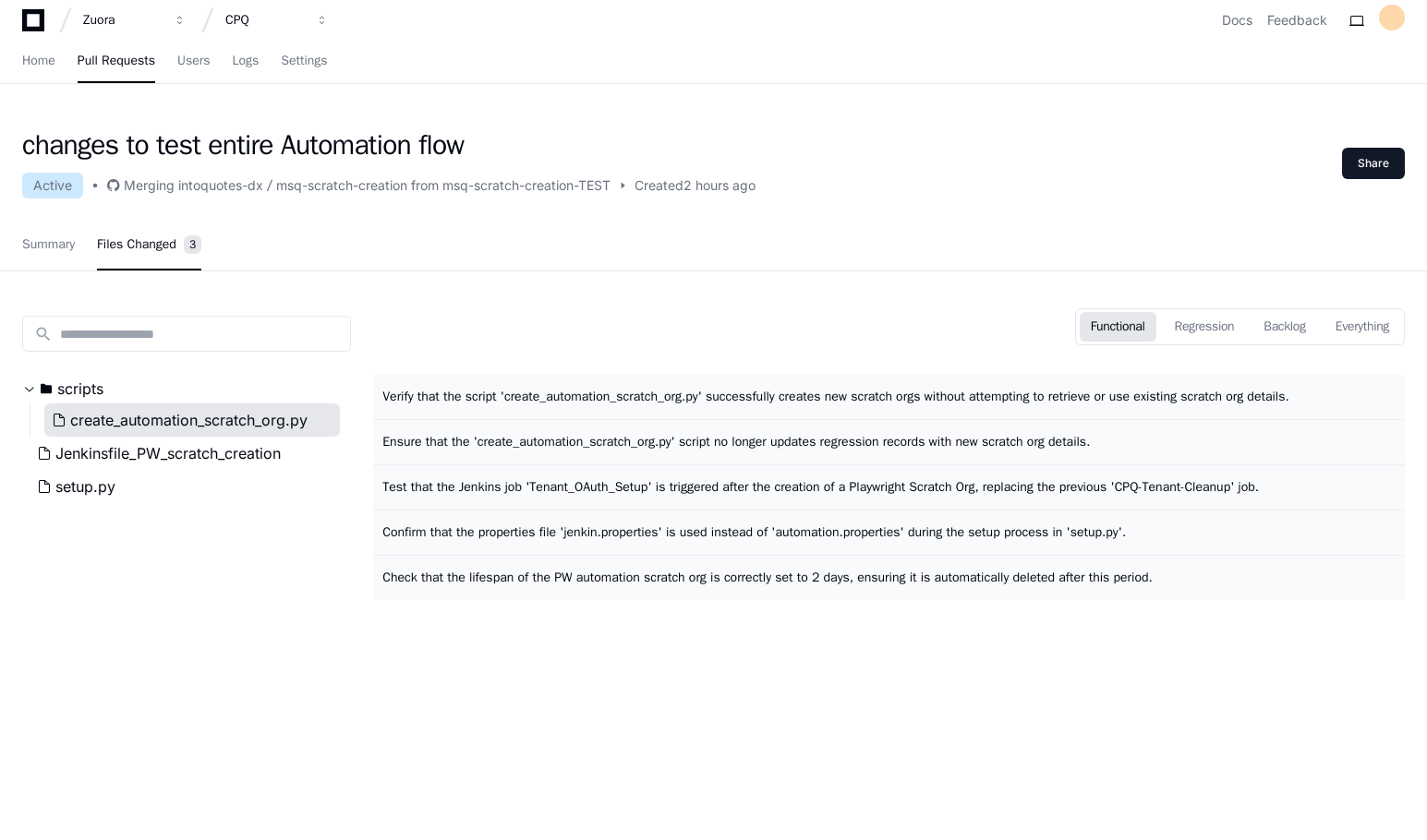 click on "create_automation_scratch_org.py" 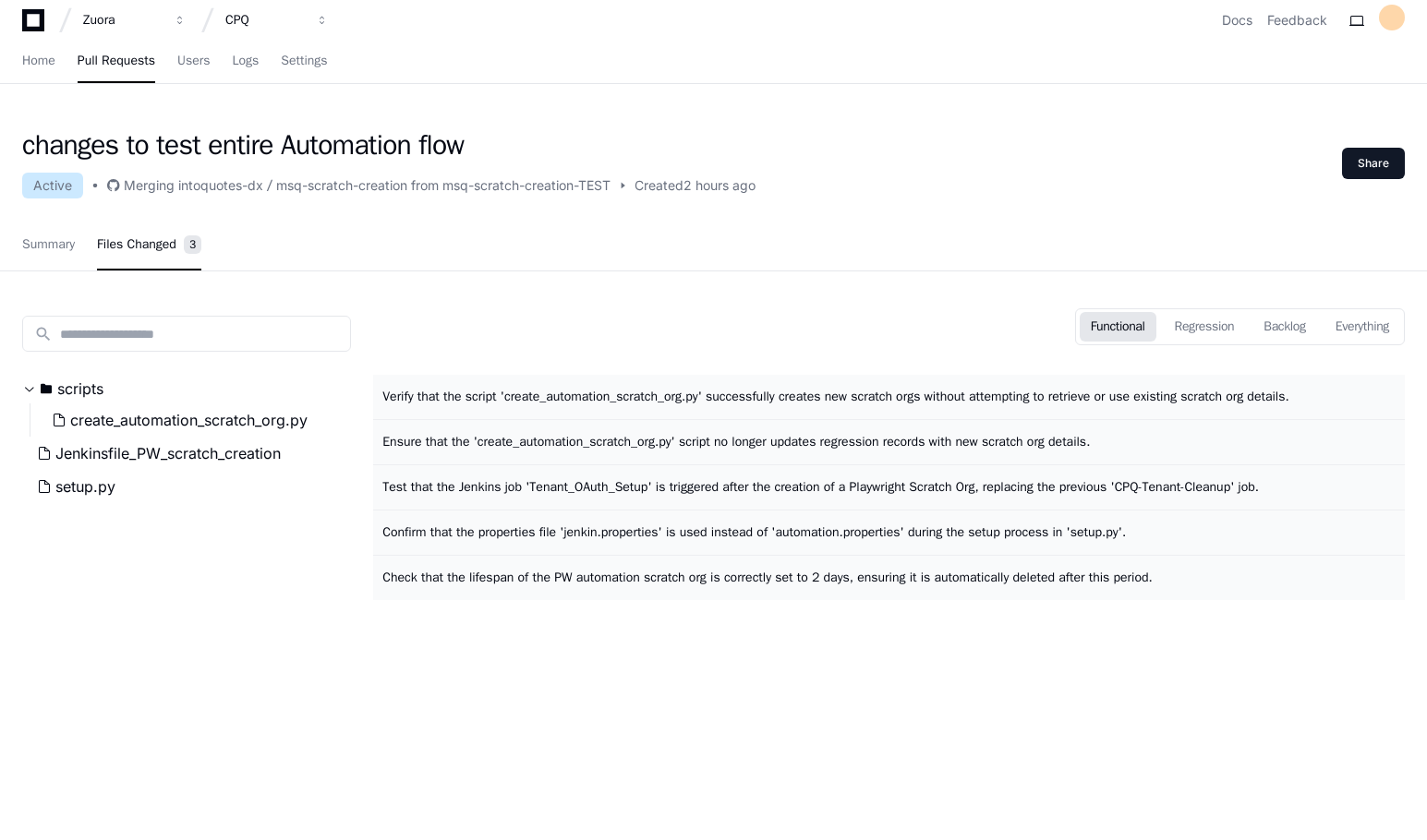 click on "Functional   Regression   Backlog   Everything" 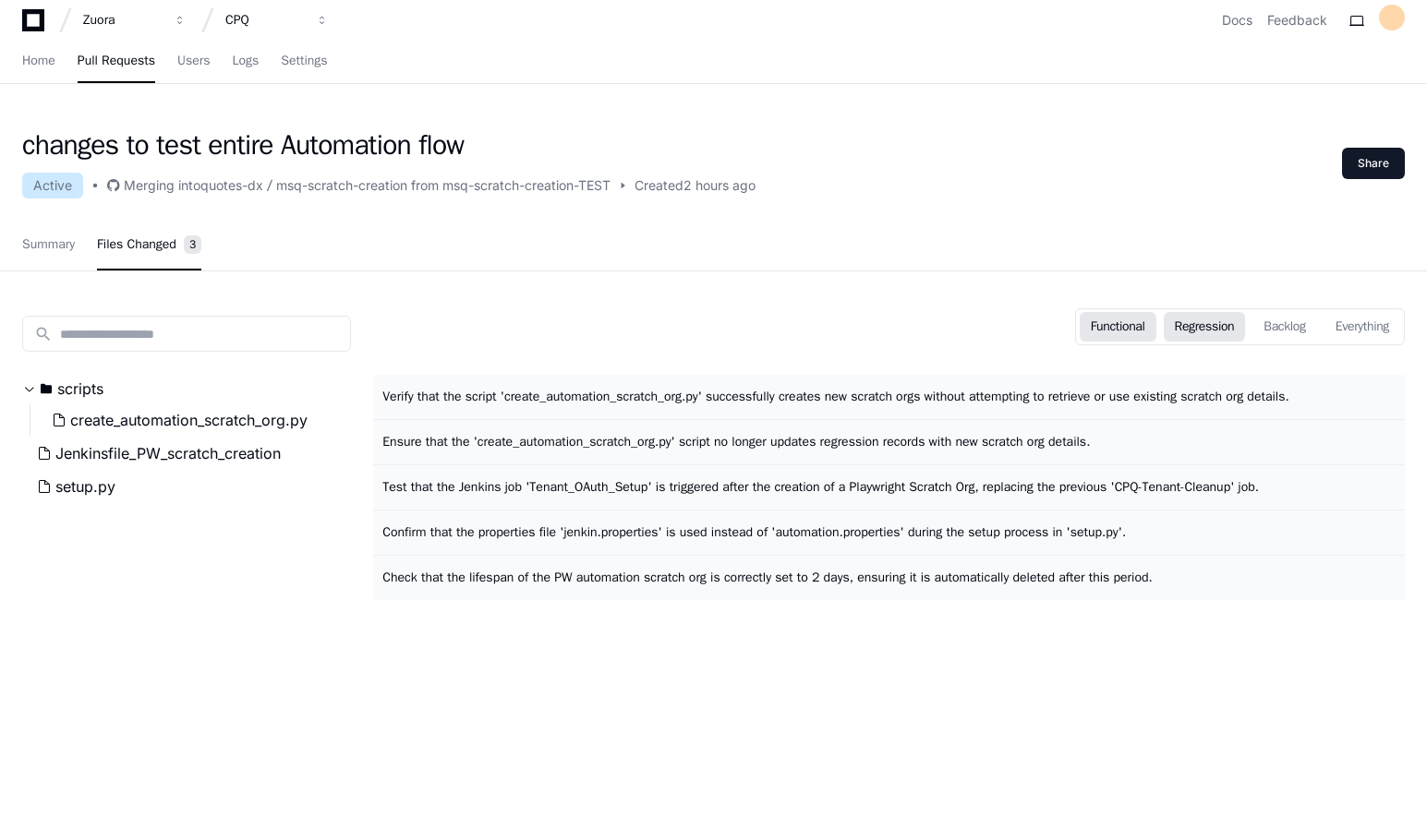 click on "Regression" 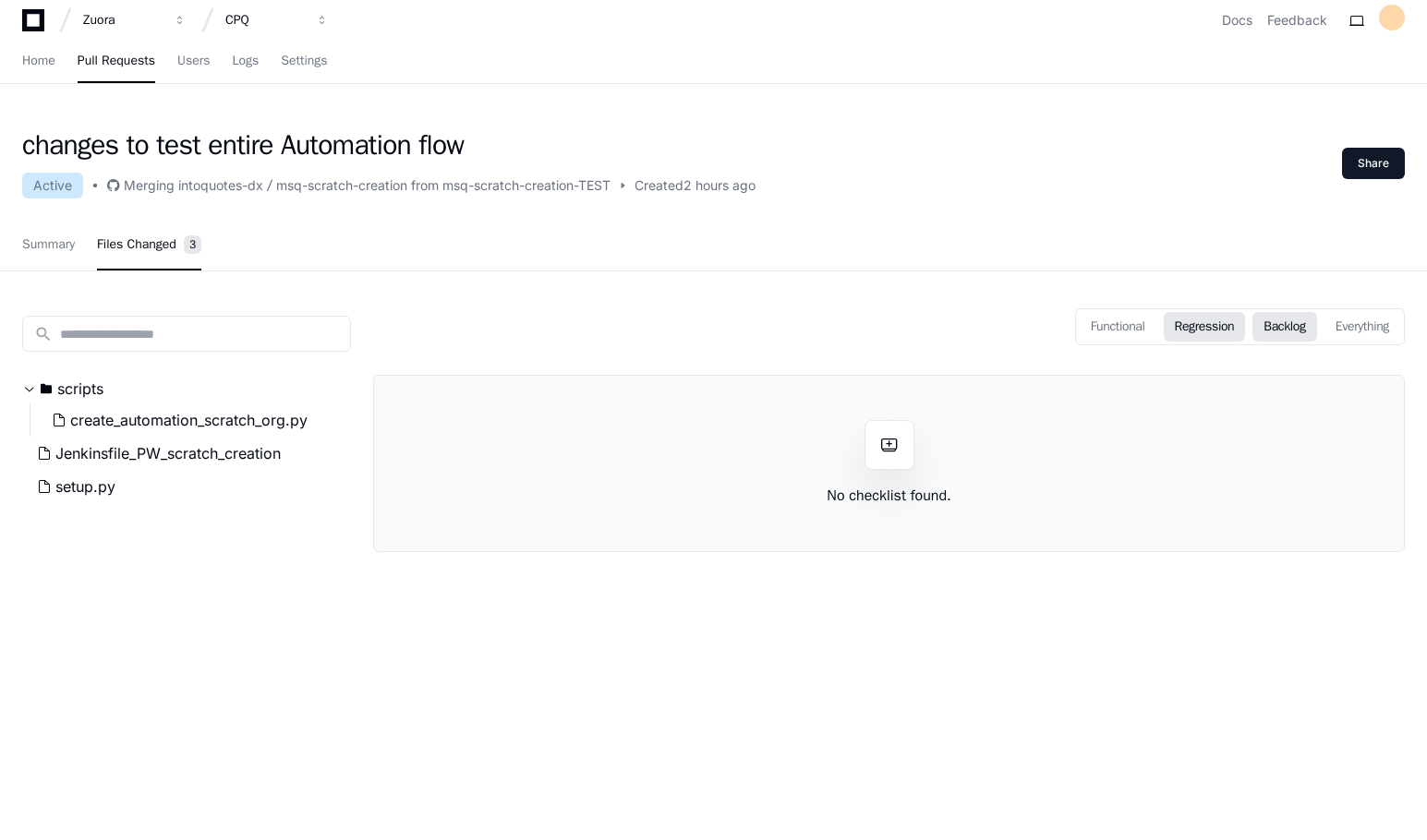 click on "Backlog" 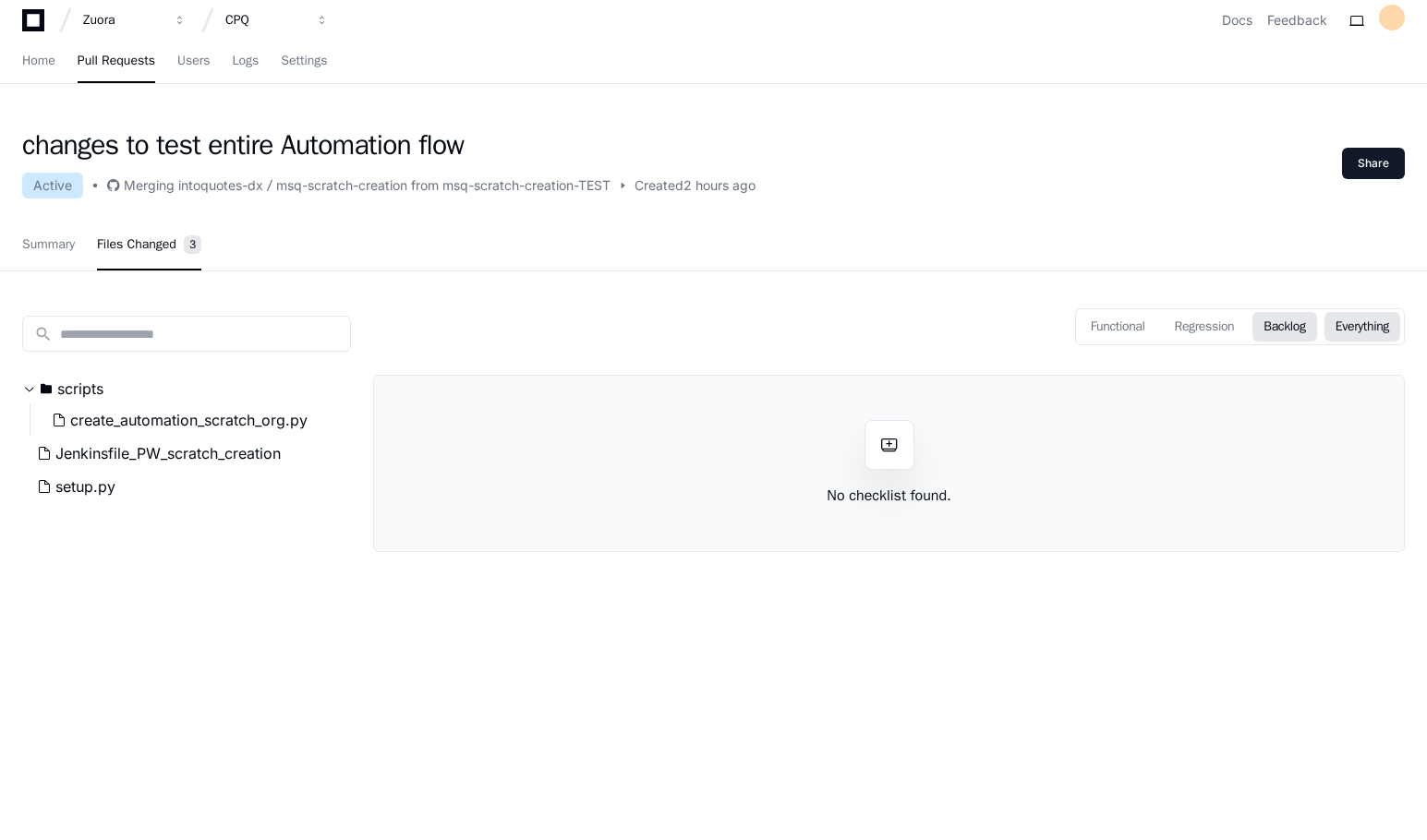 click on "Everything" 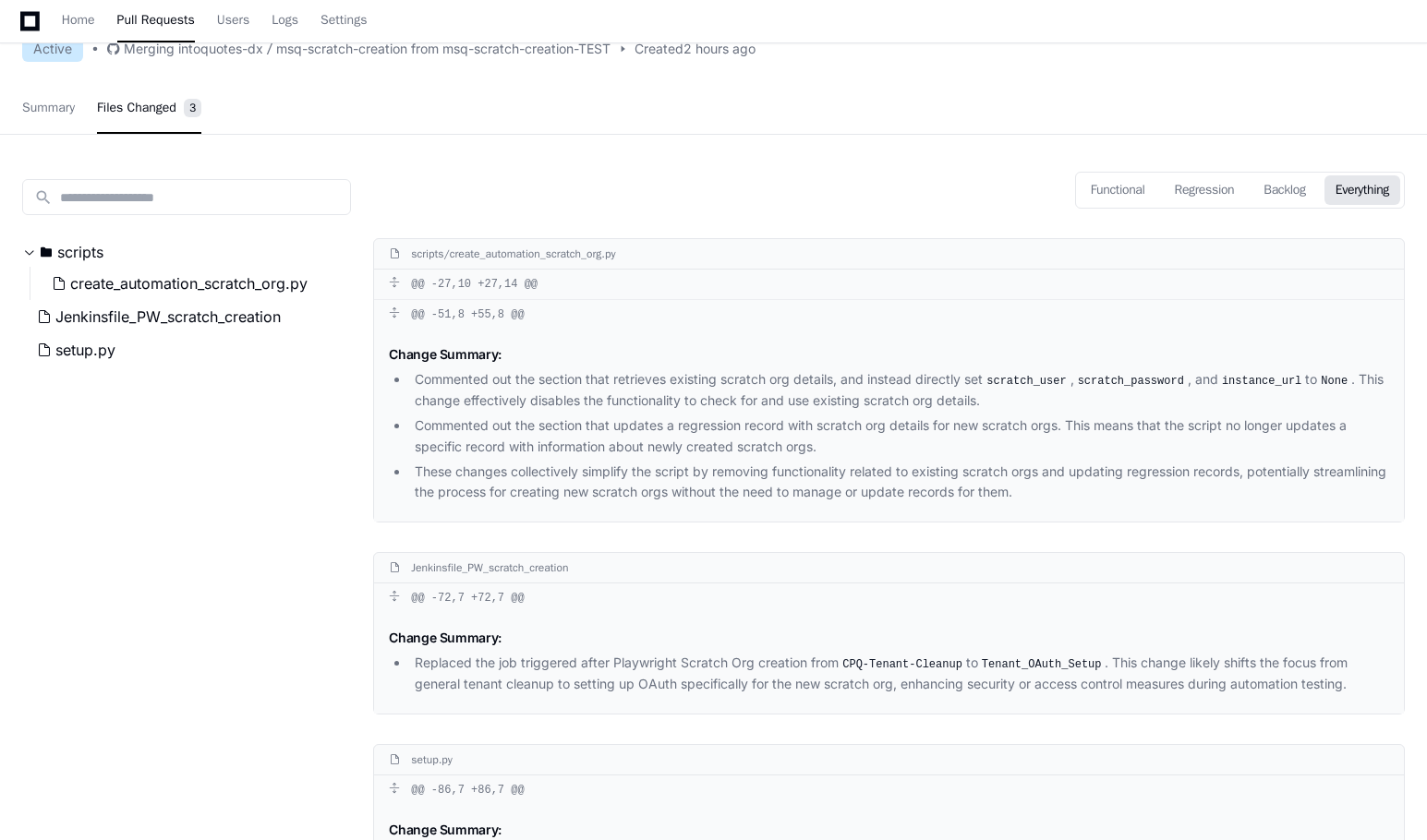 scroll, scrollTop: 162, scrollLeft: 0, axis: vertical 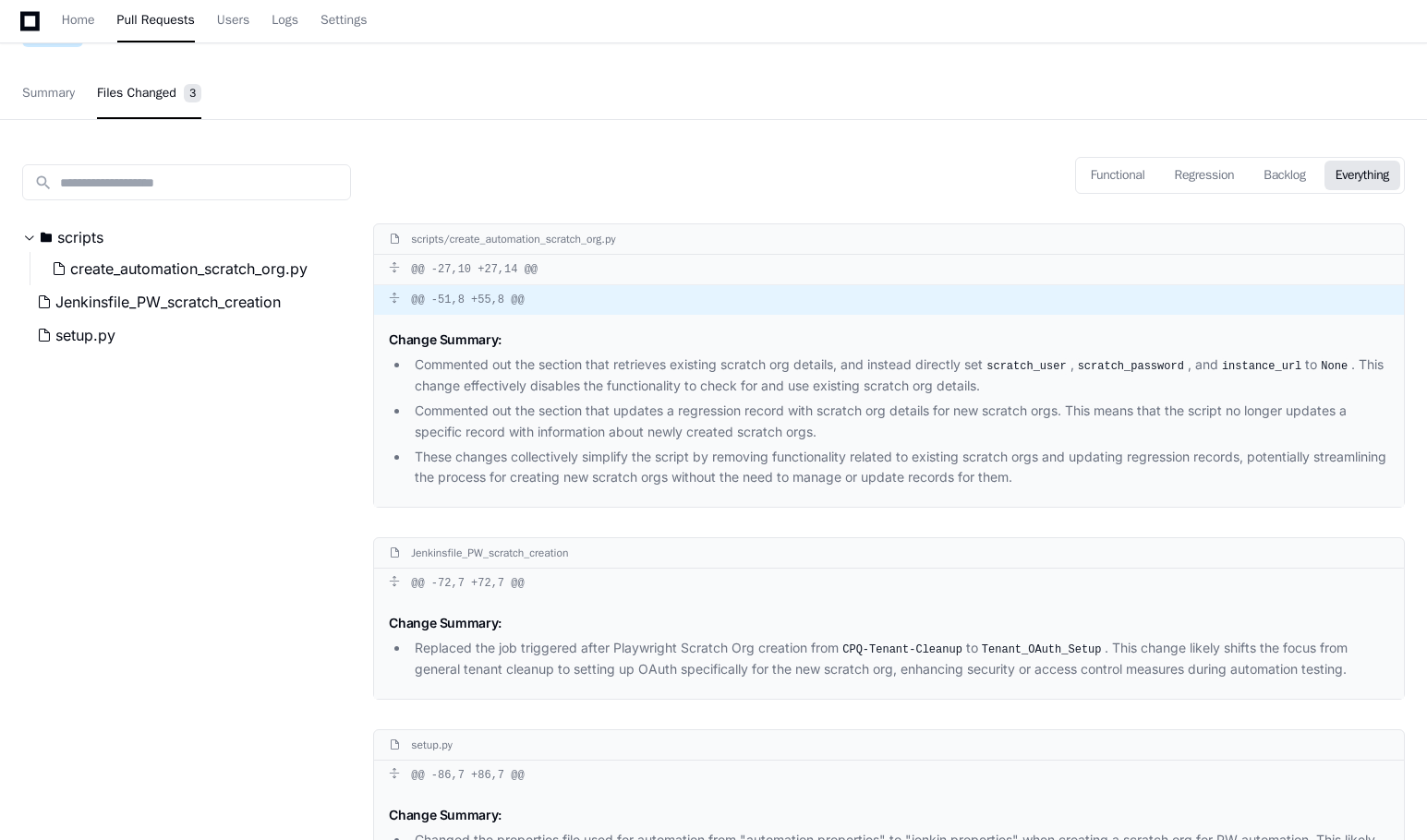 click on "@@ -51,8 +55,8 @@" at bounding box center [889, 300] 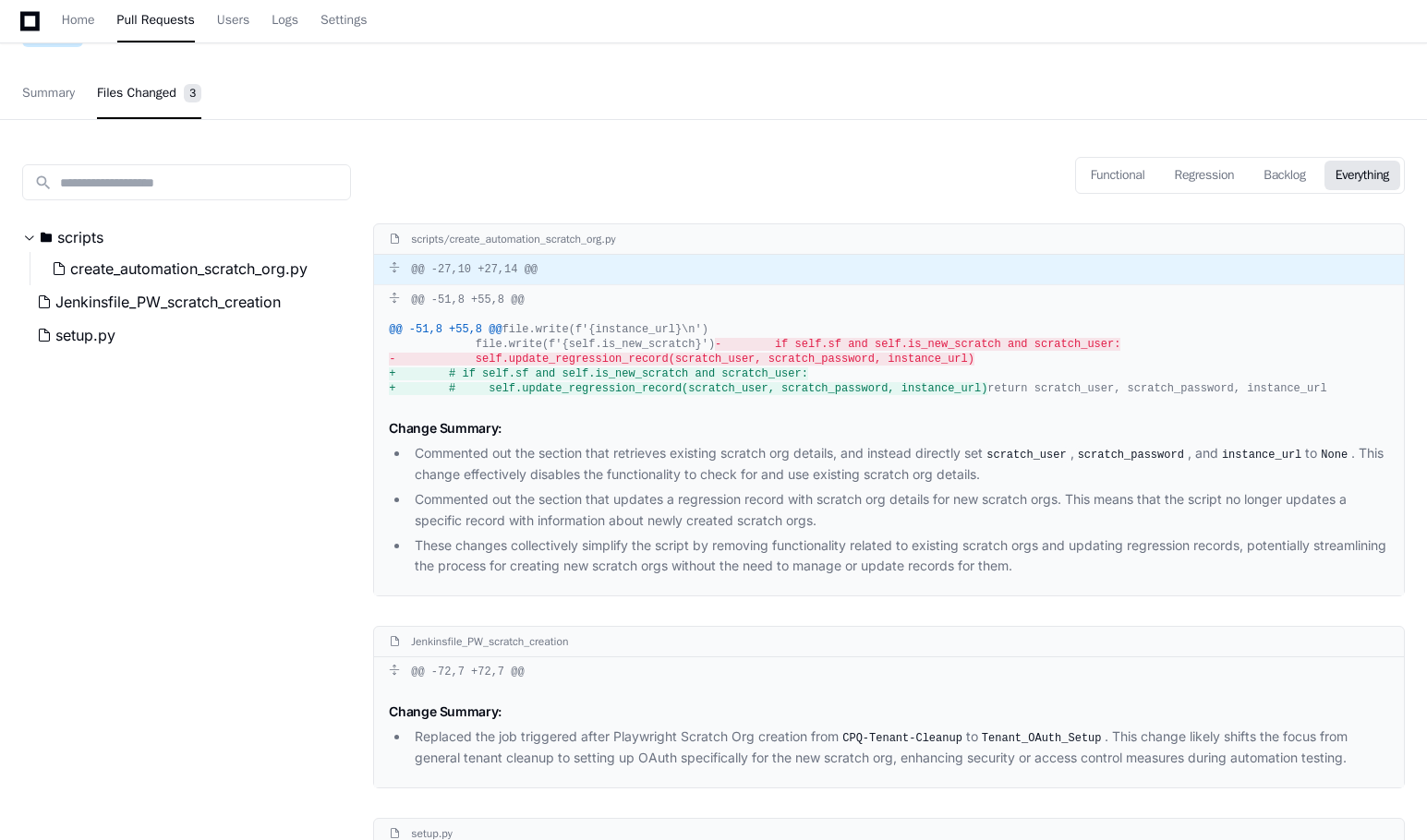 click on "@@ -27,10 +27,14 @@" at bounding box center [889, 270] 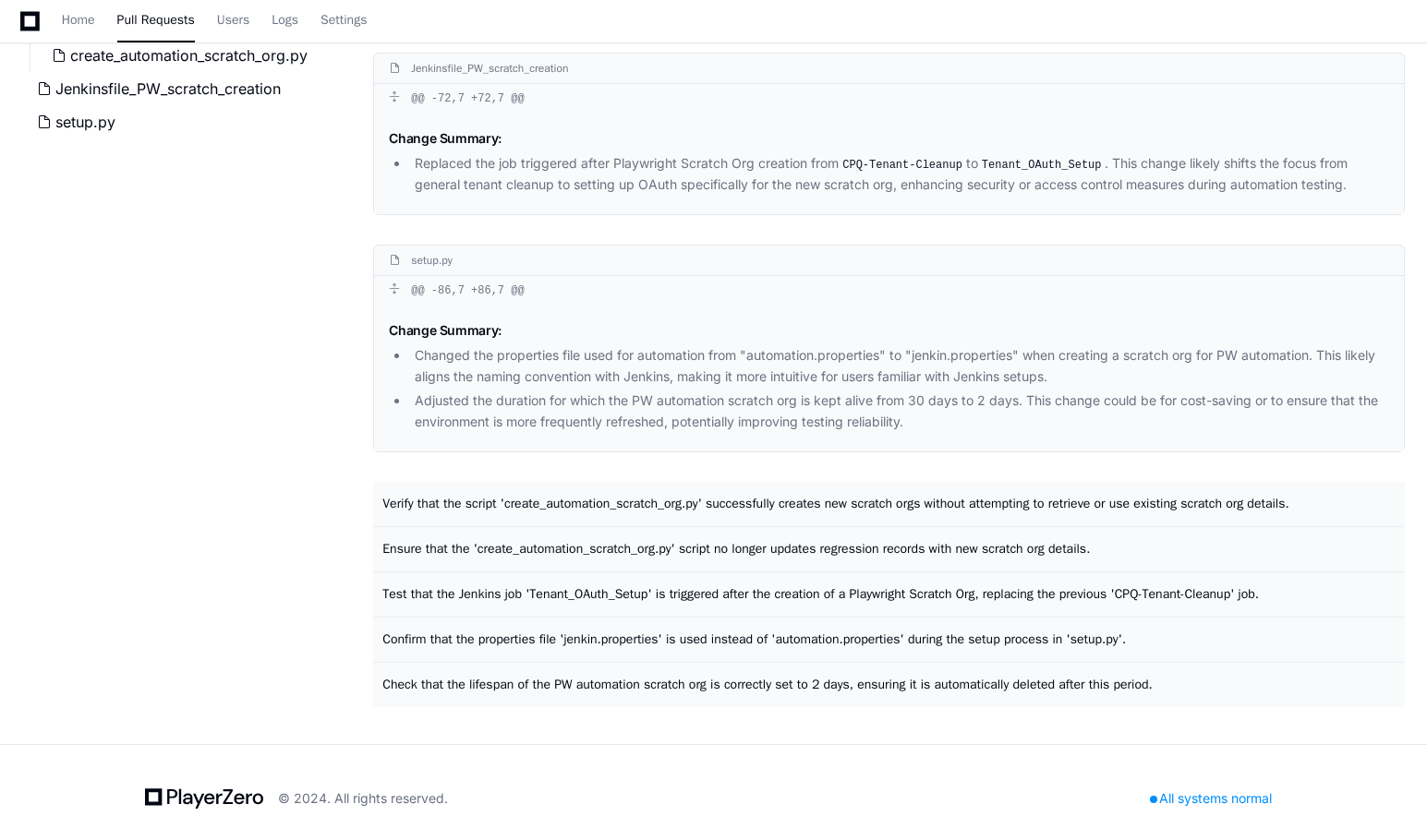 scroll, scrollTop: 1115, scrollLeft: 0, axis: vertical 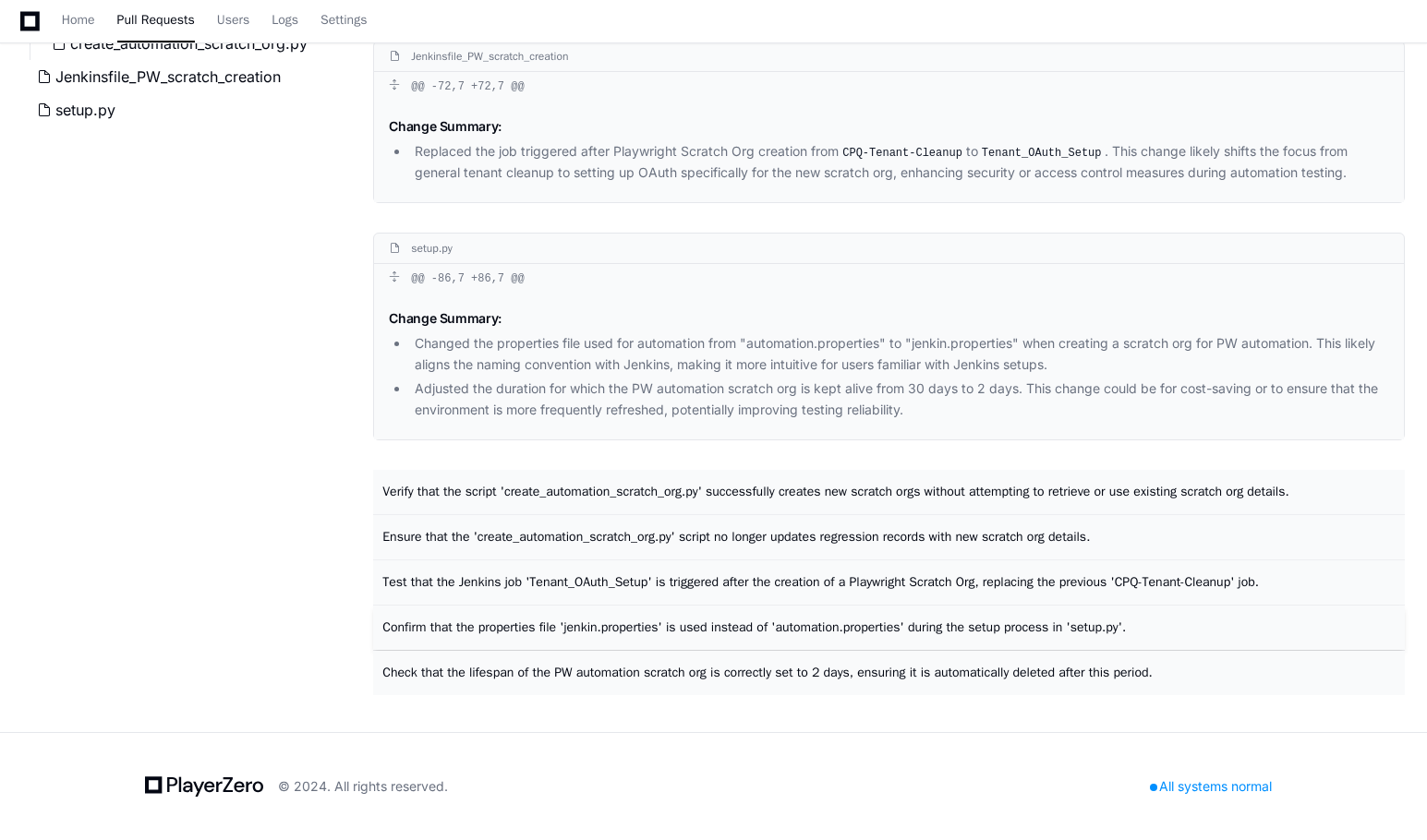 click on "Confirm that the properties file 'jenkin.properties' is used instead of 'automation.properties' during the setup process in 'setup.py'." at bounding box center [889, 628] 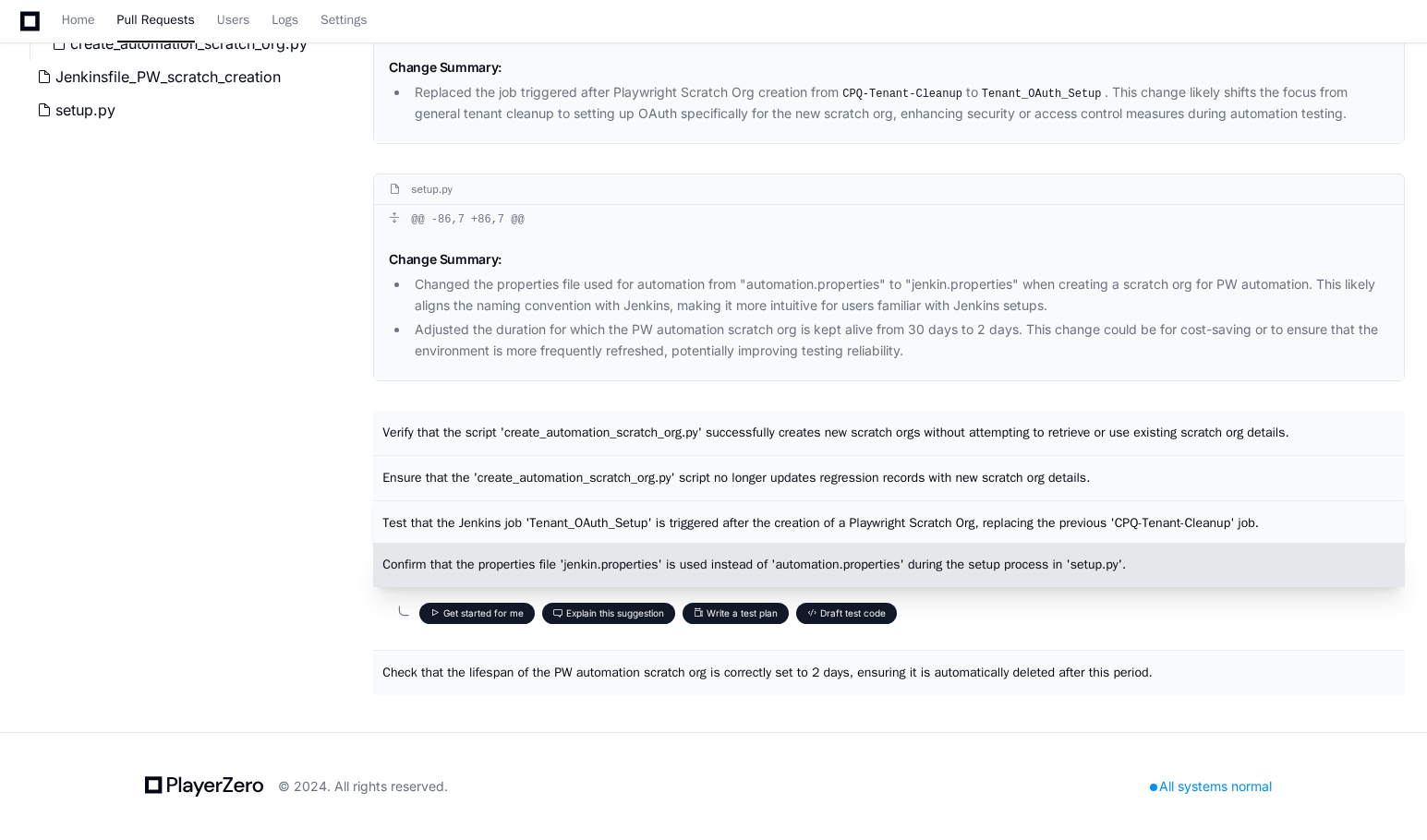 click on "Test that the Jenkins job 'Tenant_OAuth_Setup' is triggered after the creation of a Playwright Scratch Org, replacing the previous 'CPQ-Tenant-Cleanup' job." at bounding box center [890, 523] 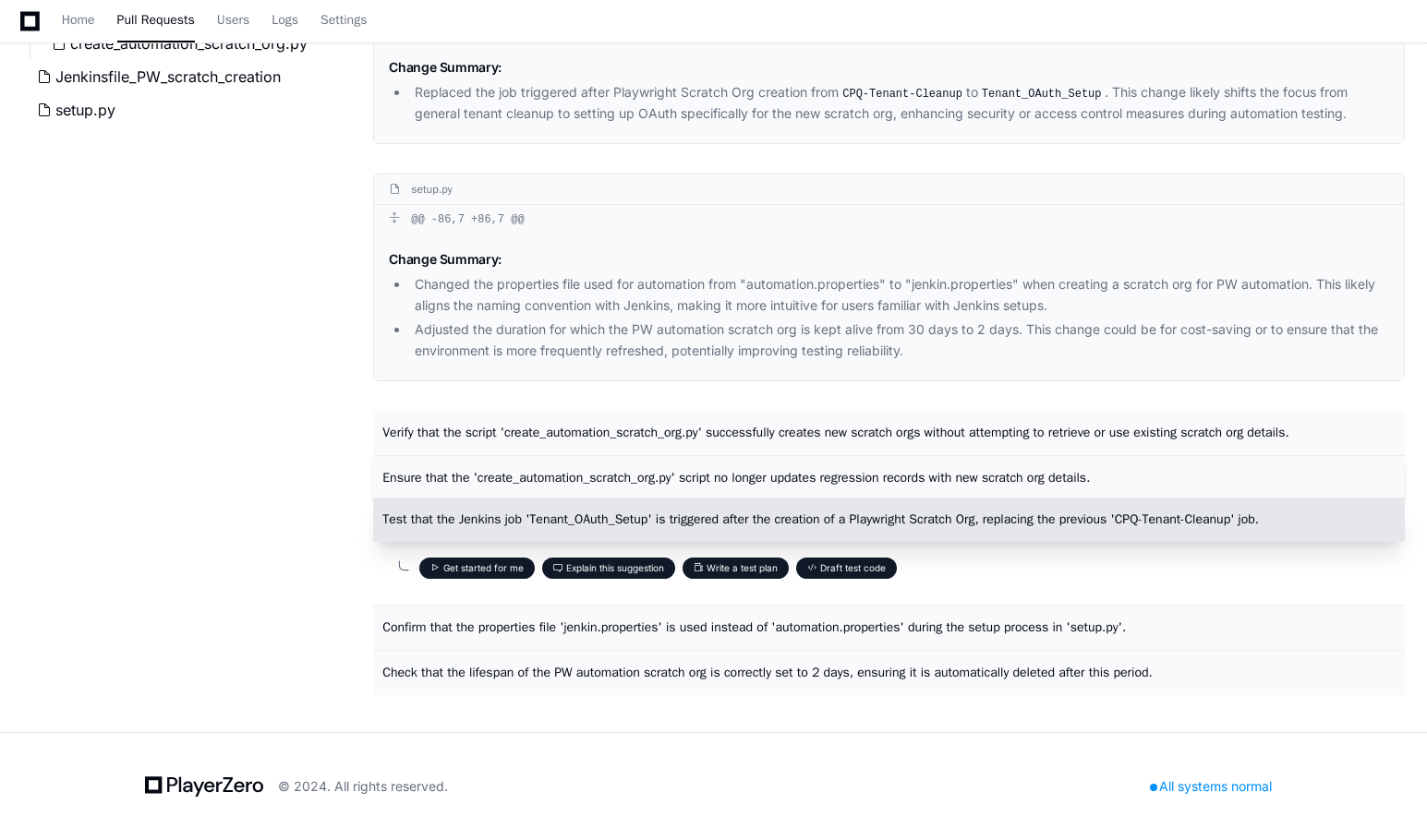 click on "Ensure that the 'create_automation_scratch_org.py' script no longer updates regression records with new scratch org details." at bounding box center (889, 478) 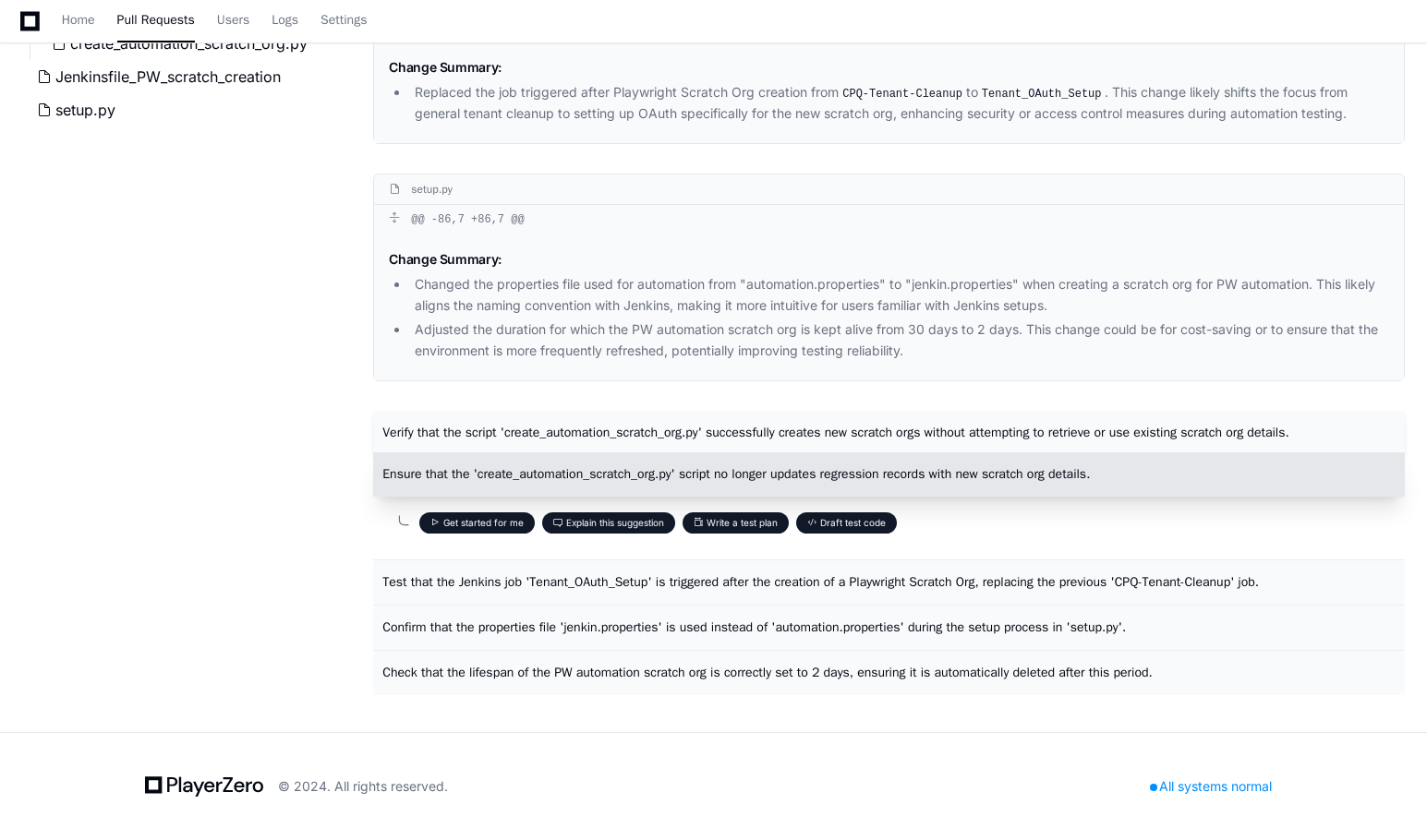 click on "Verify that the script 'create_automation_scratch_org.py' successfully creates new scratch orgs without attempting to retrieve or use existing scratch org details." at bounding box center (889, 433) 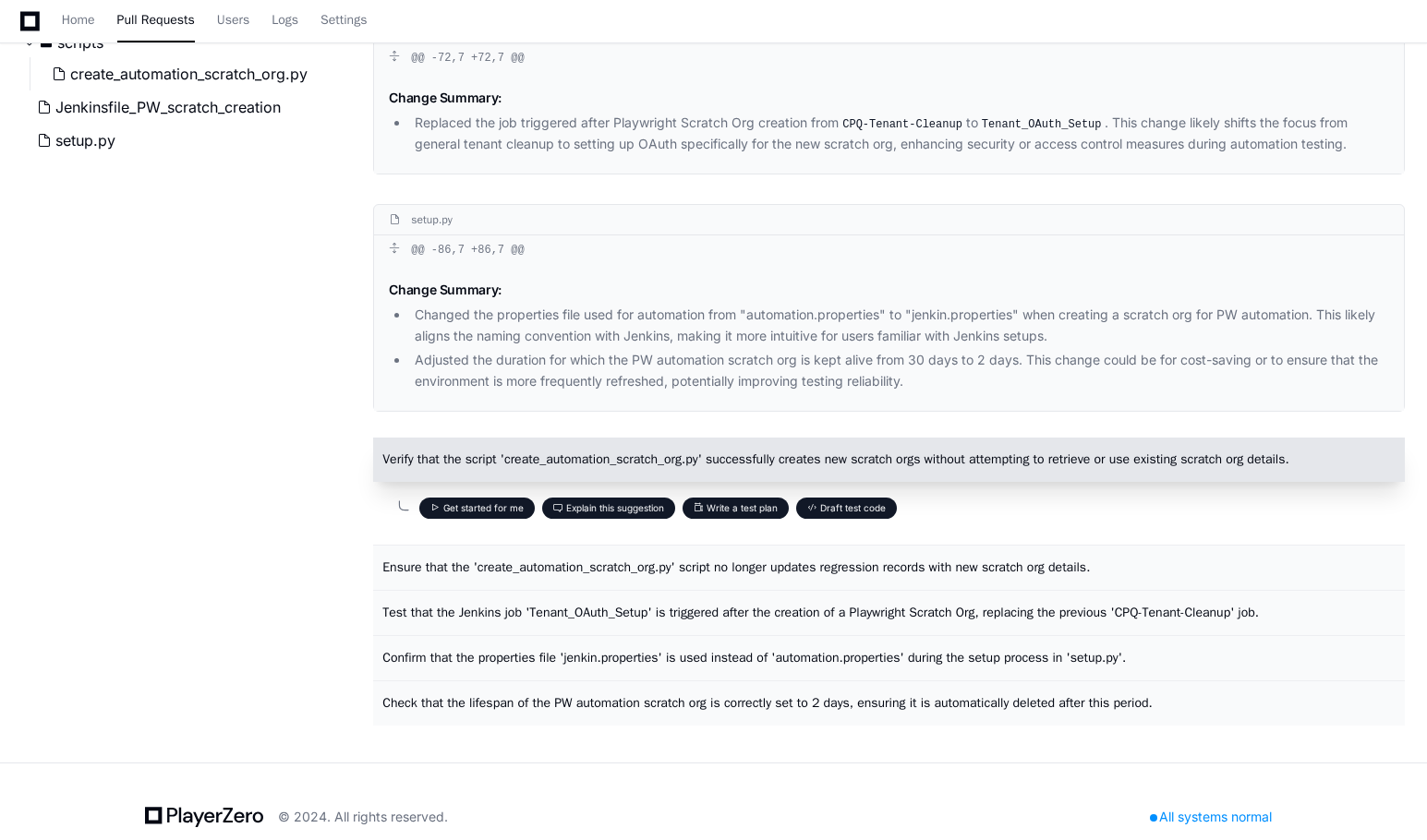 scroll, scrollTop: 942, scrollLeft: 0, axis: vertical 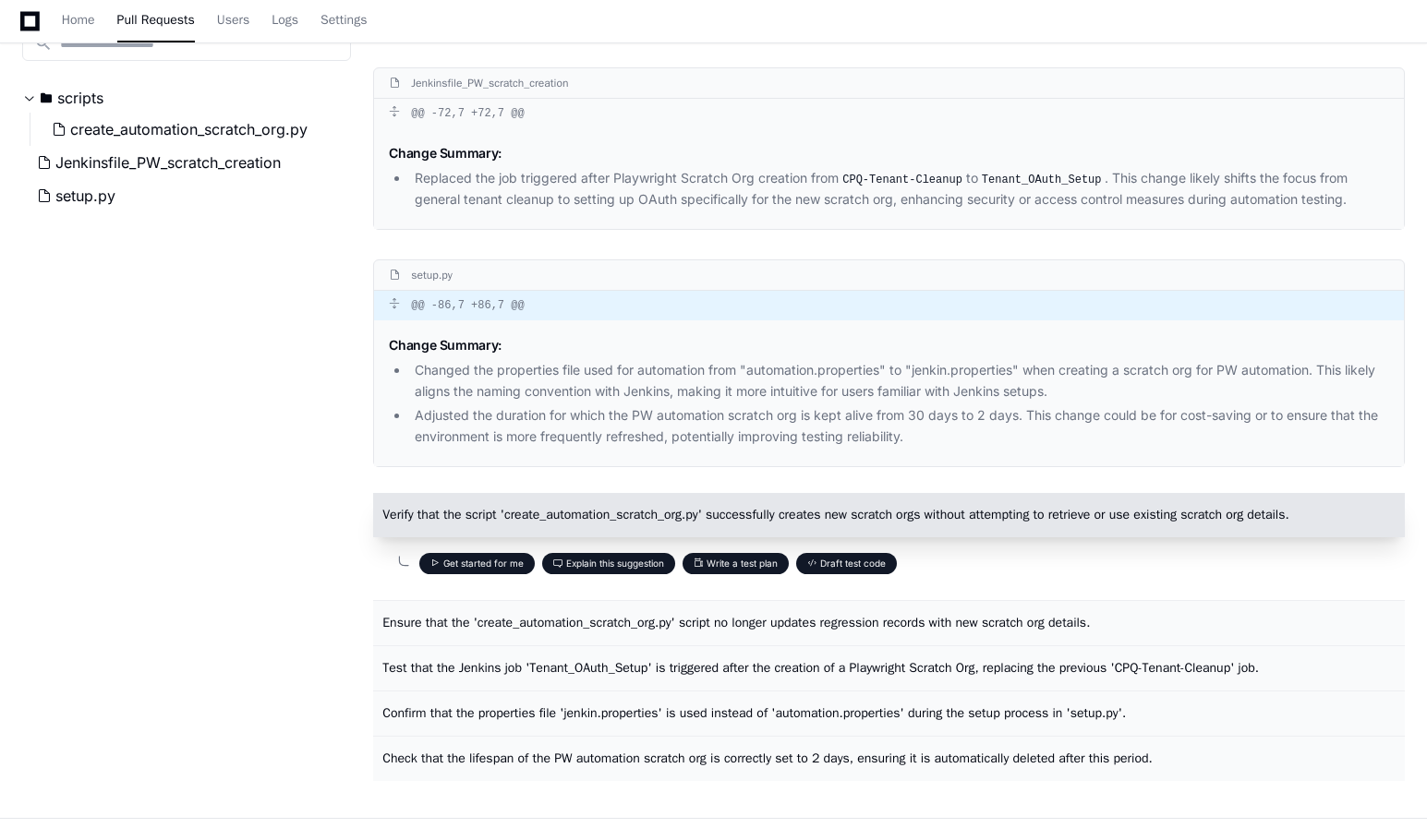 click on "@@ -86,7 +86,7 @@" at bounding box center (889, 306) 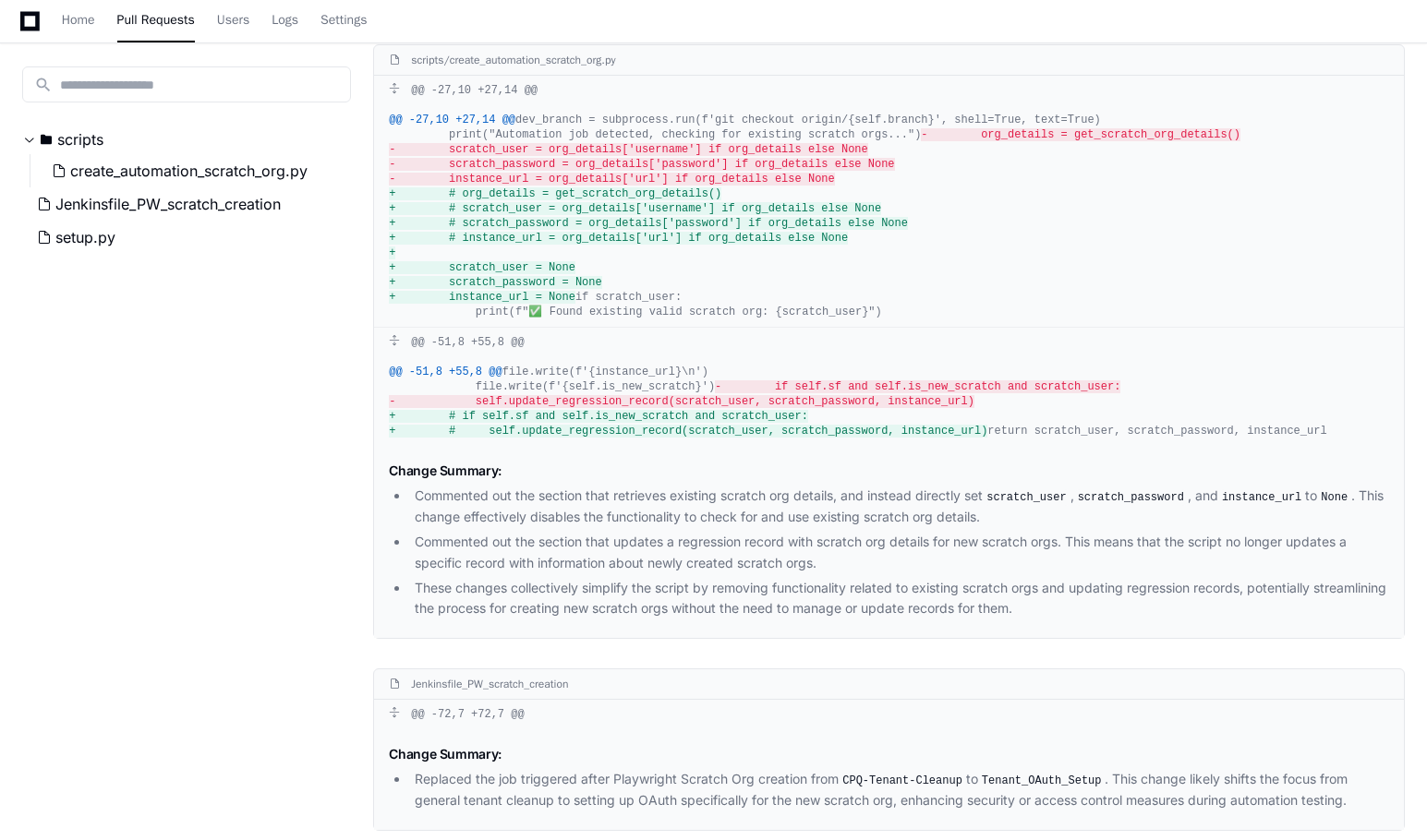 scroll, scrollTop: 0, scrollLeft: 0, axis: both 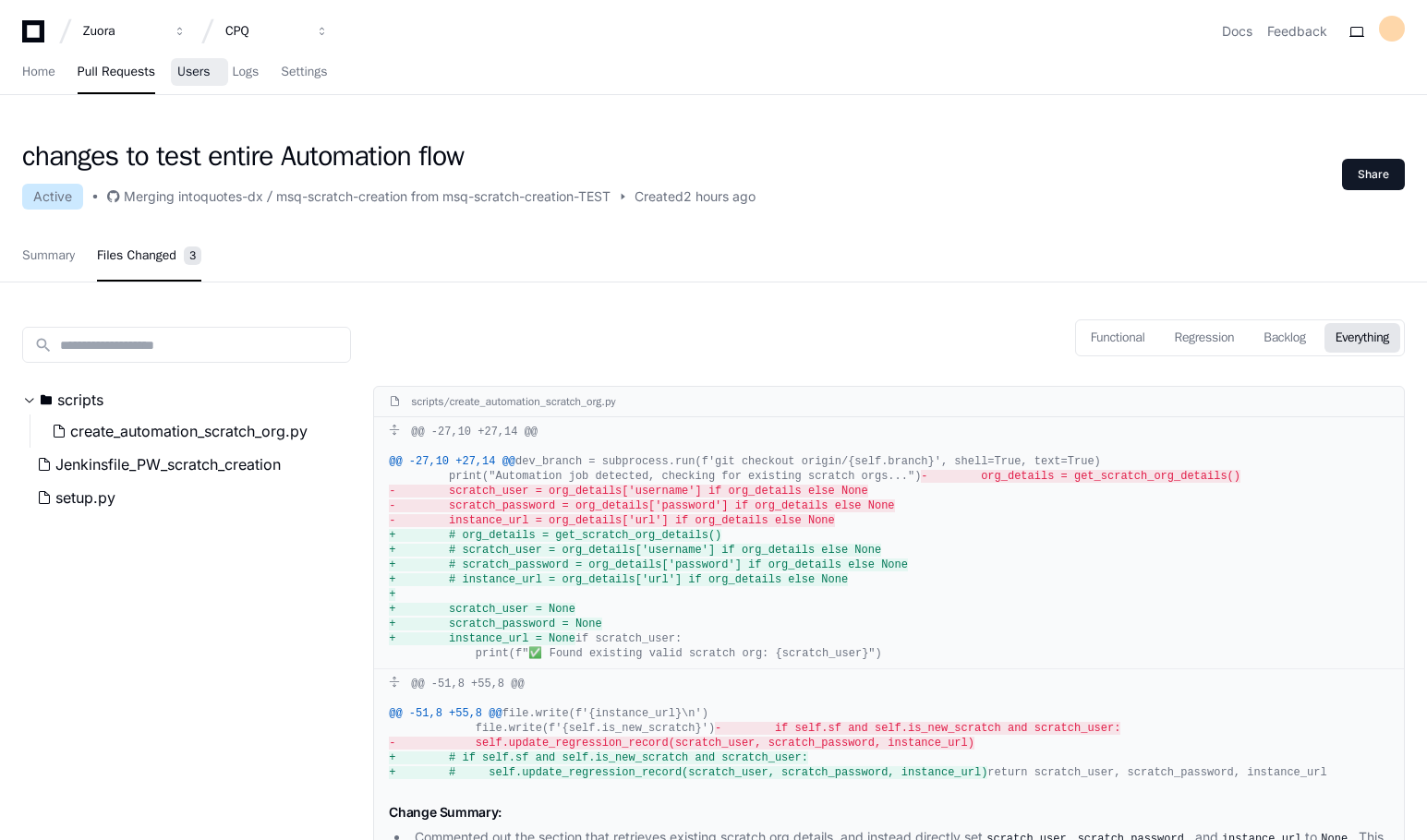 click on "Users" at bounding box center [194, 72] 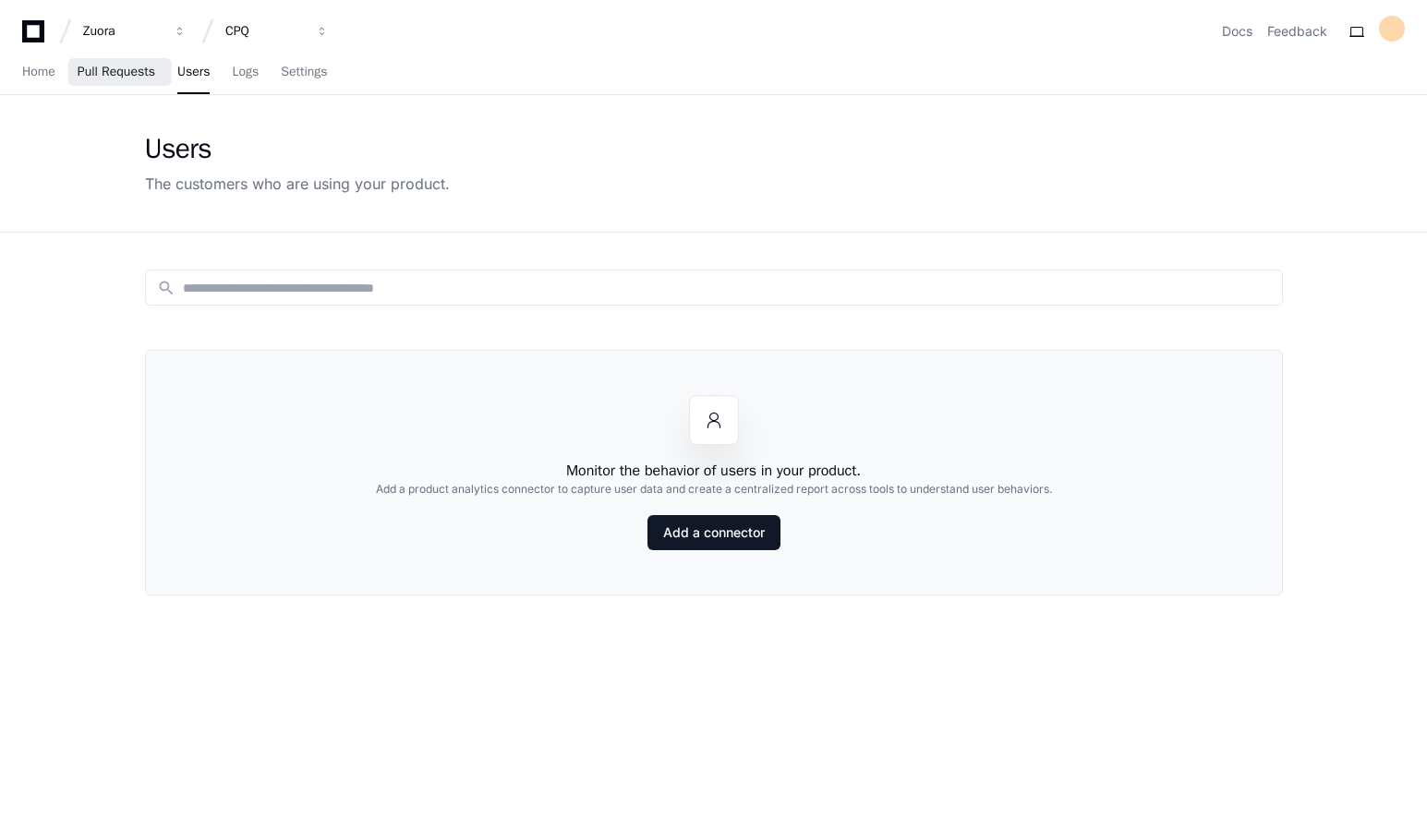 click on "Pull Requests" at bounding box center (116, 72) 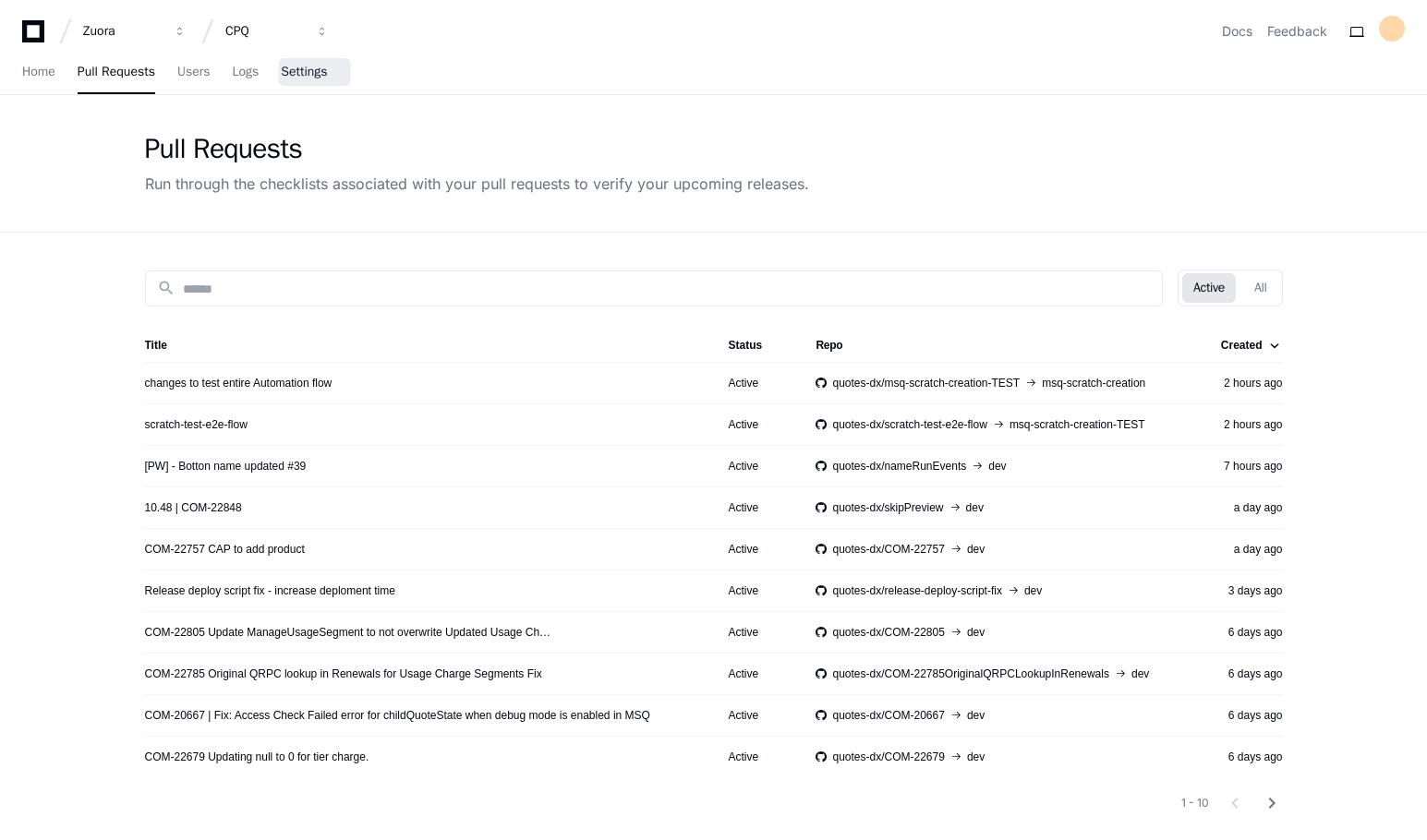 click on "Settings" at bounding box center (304, 72) 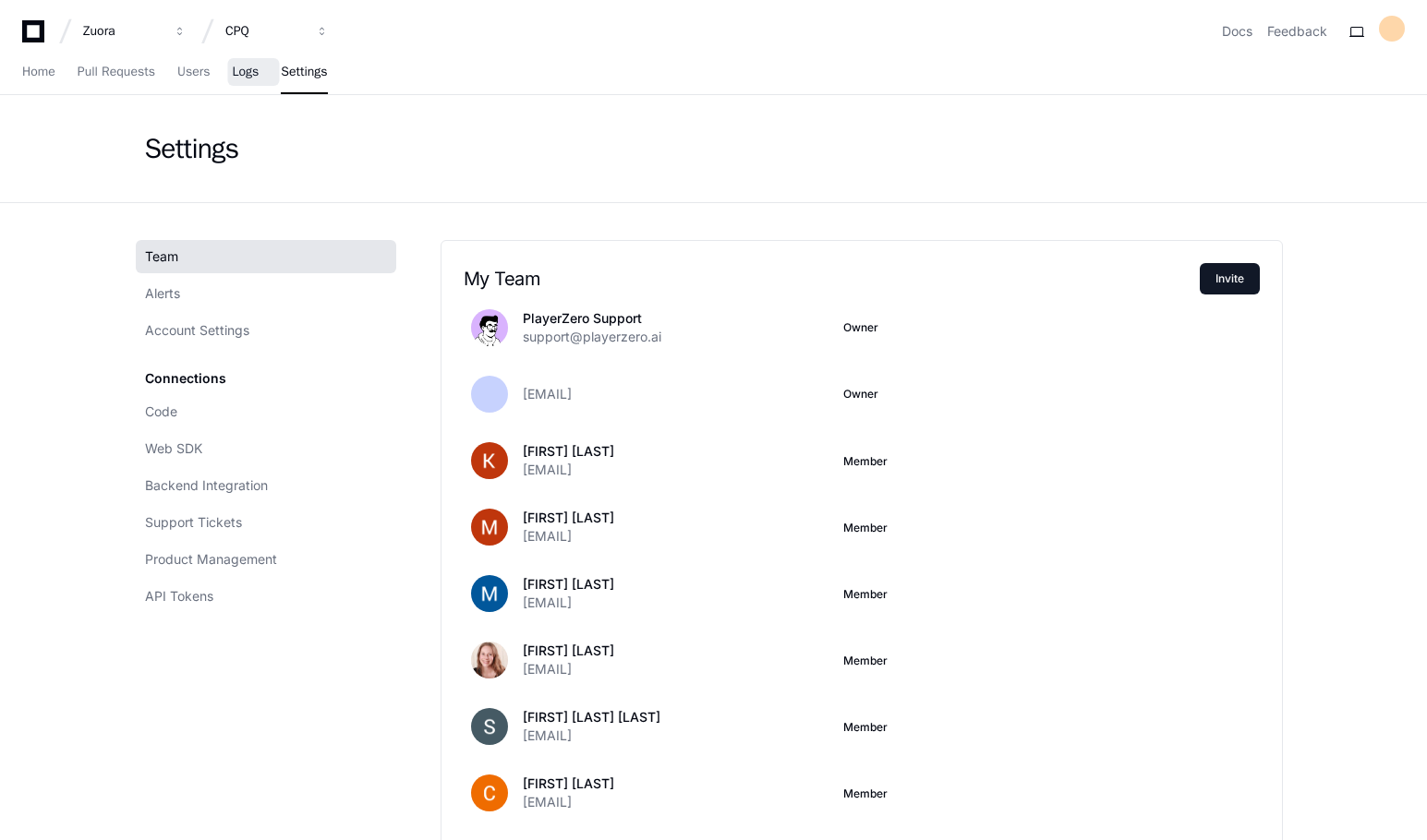 click on "Logs" at bounding box center [245, 72] 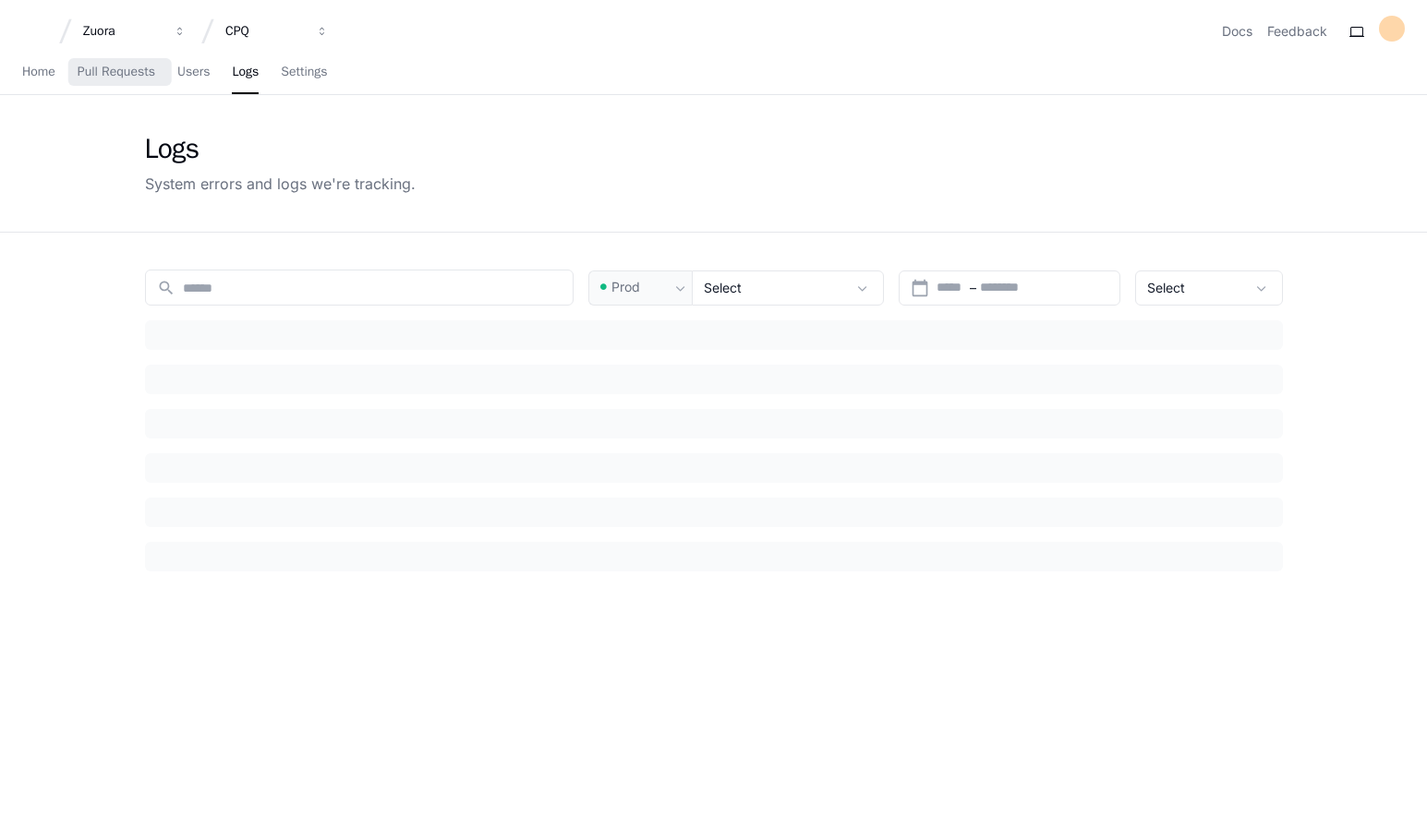 click on "Pull Requests" at bounding box center (116, 72) 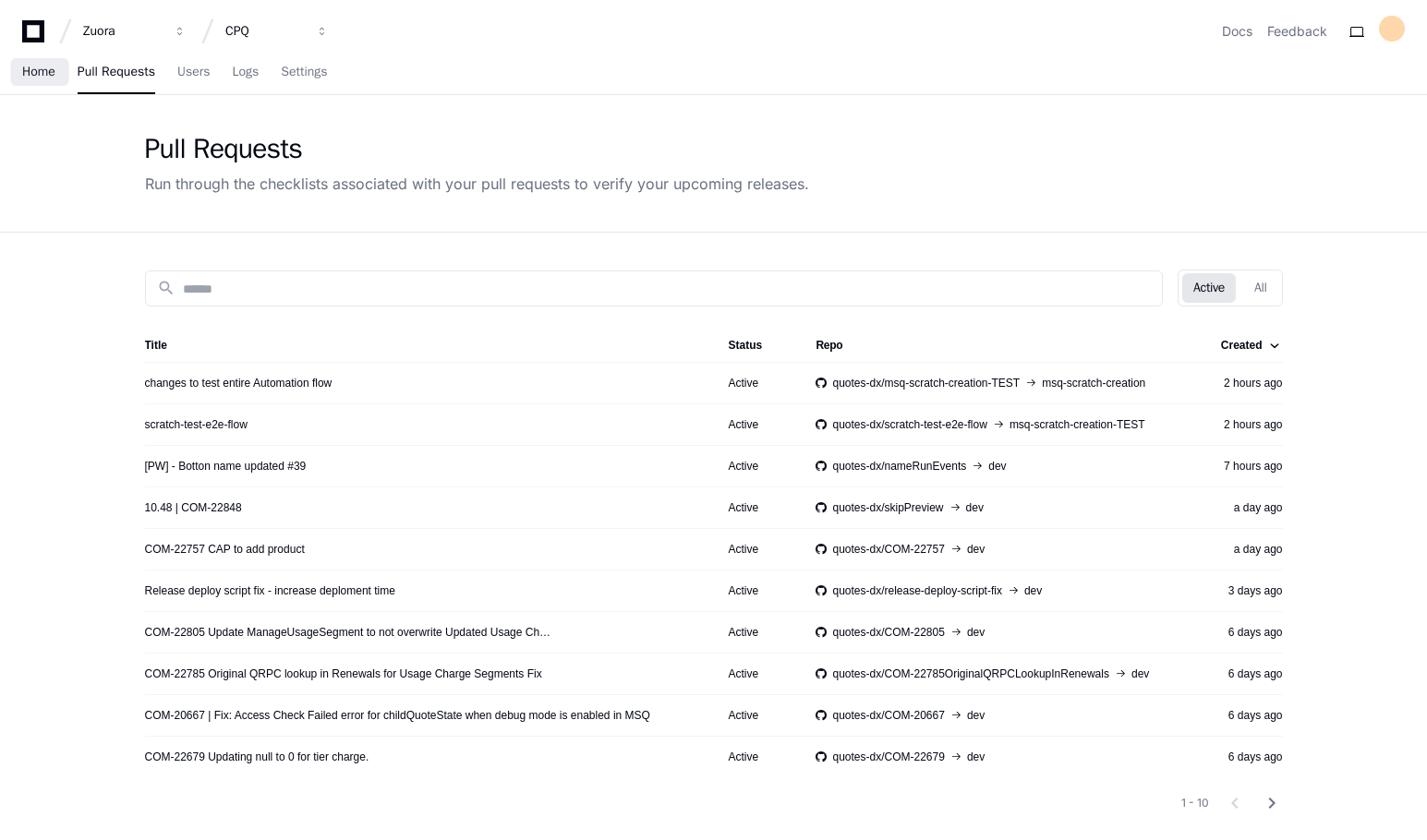 click on "Home" at bounding box center (39, 72) 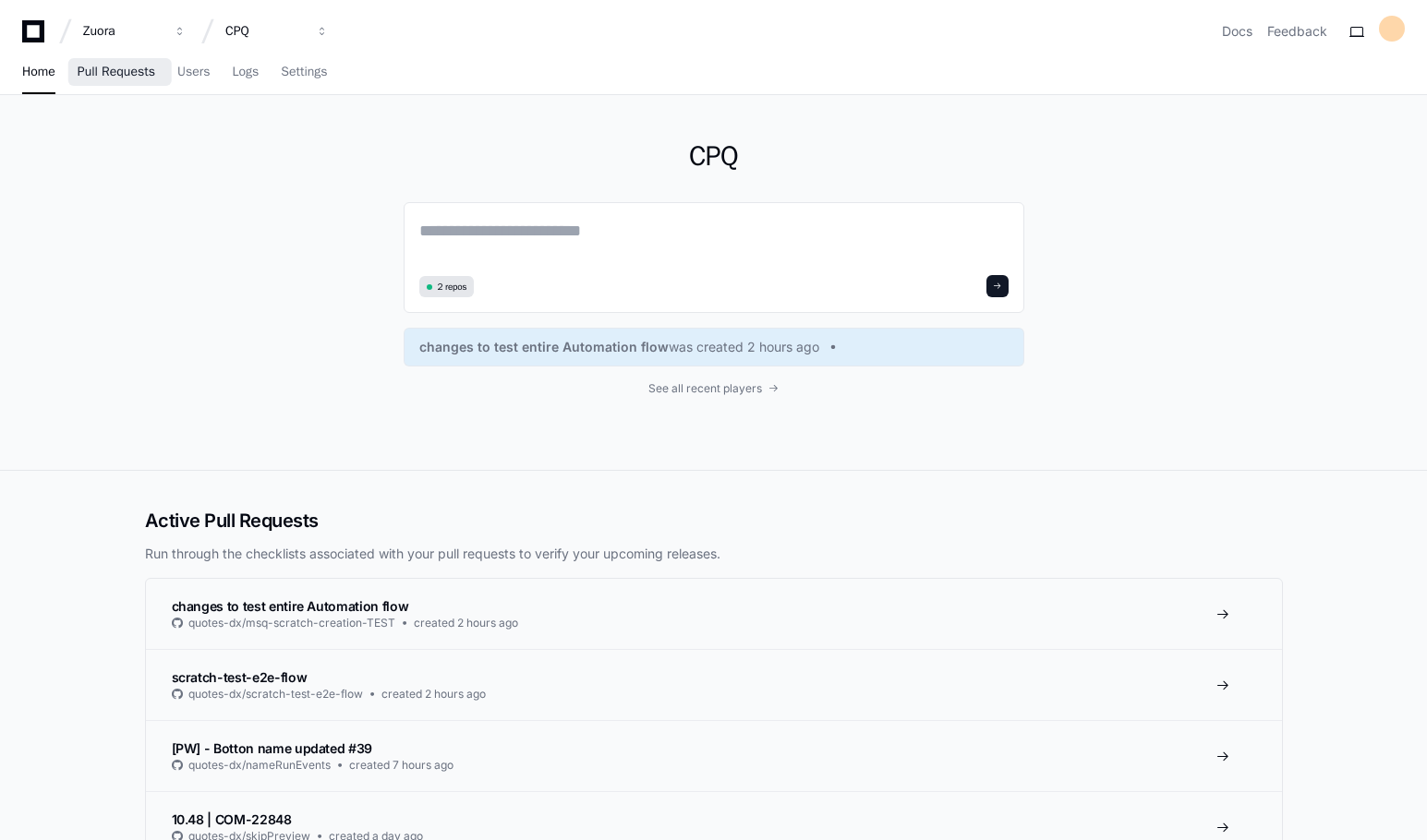click on "Pull Requests" at bounding box center [116, 72] 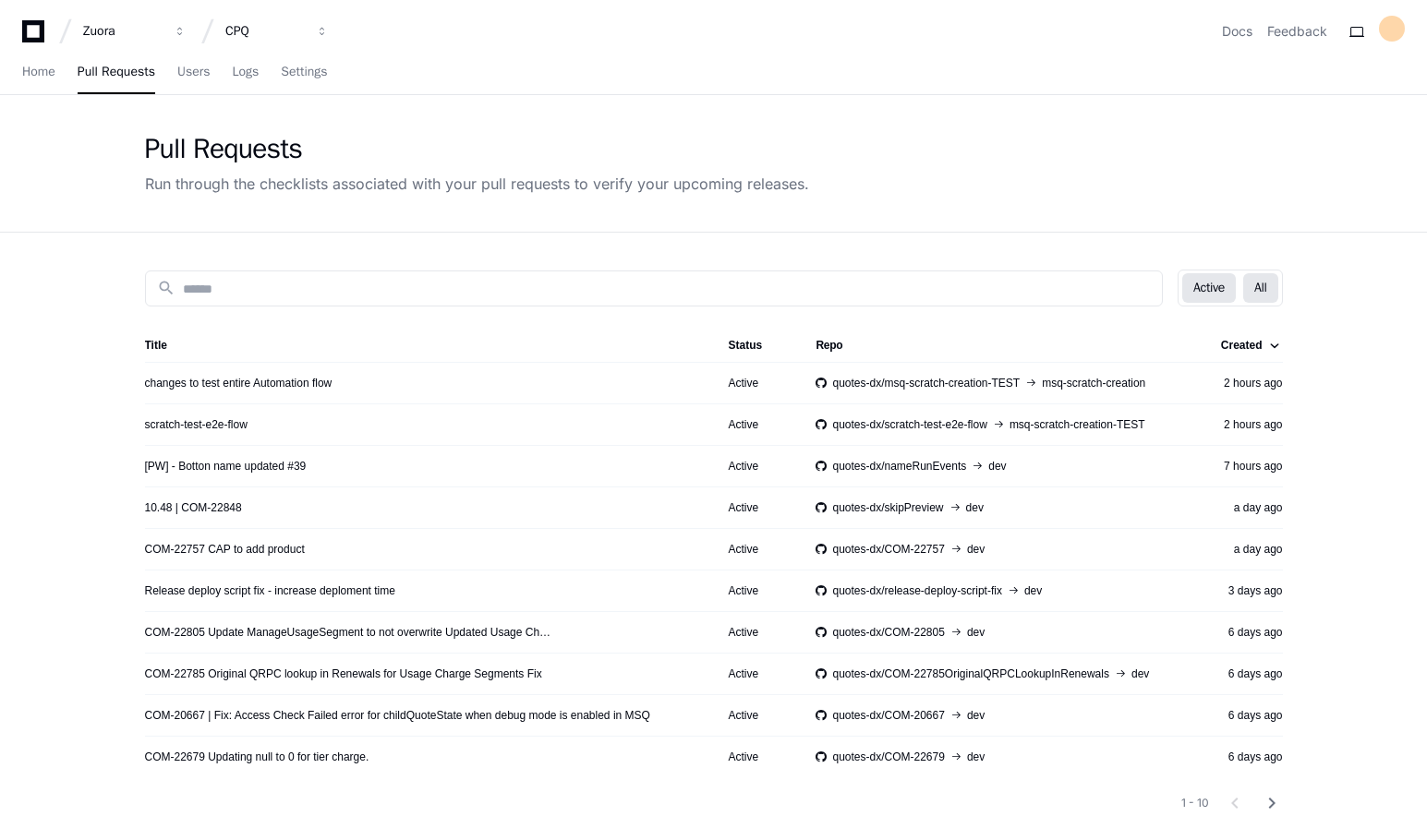 click on "All" 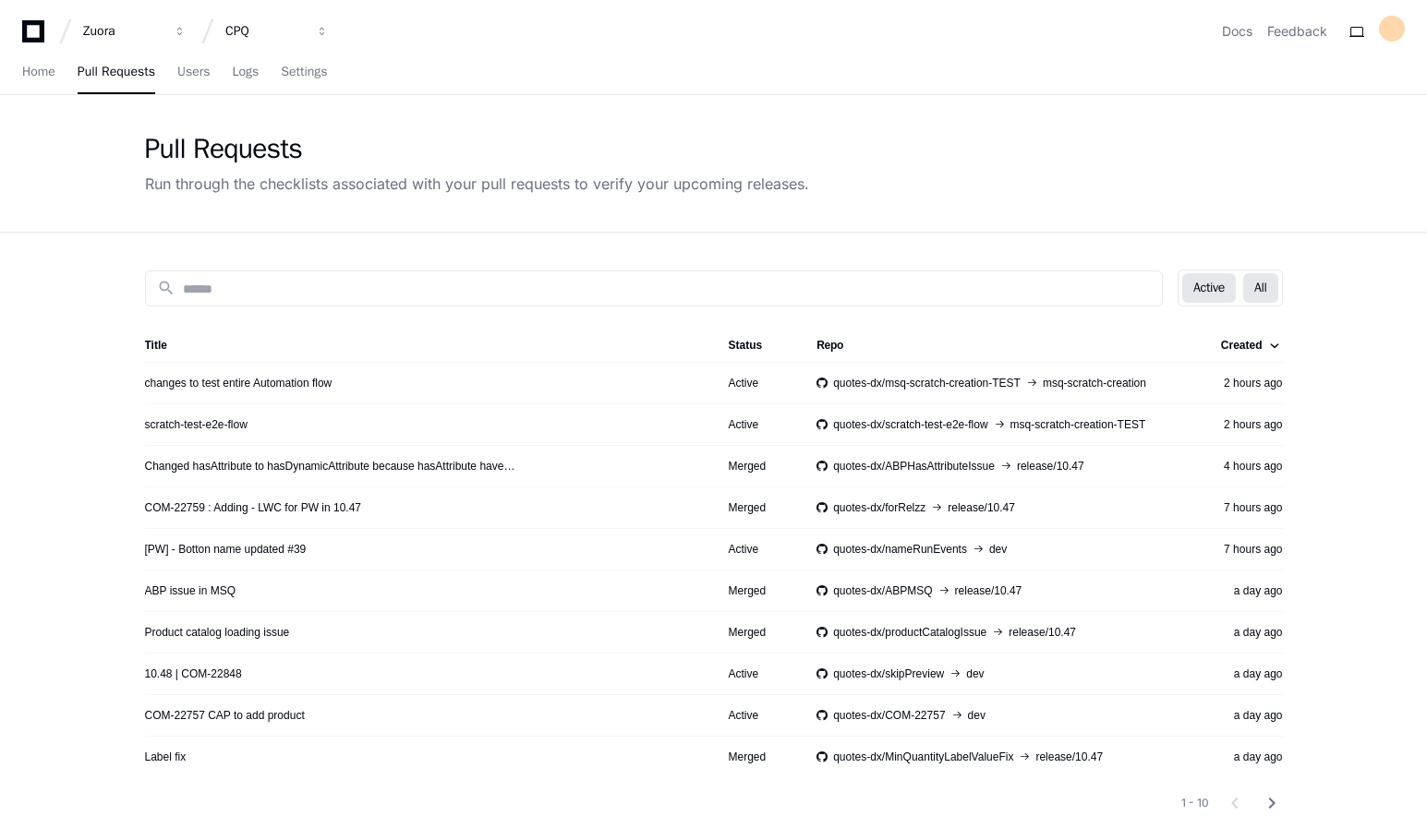 click on "Active" 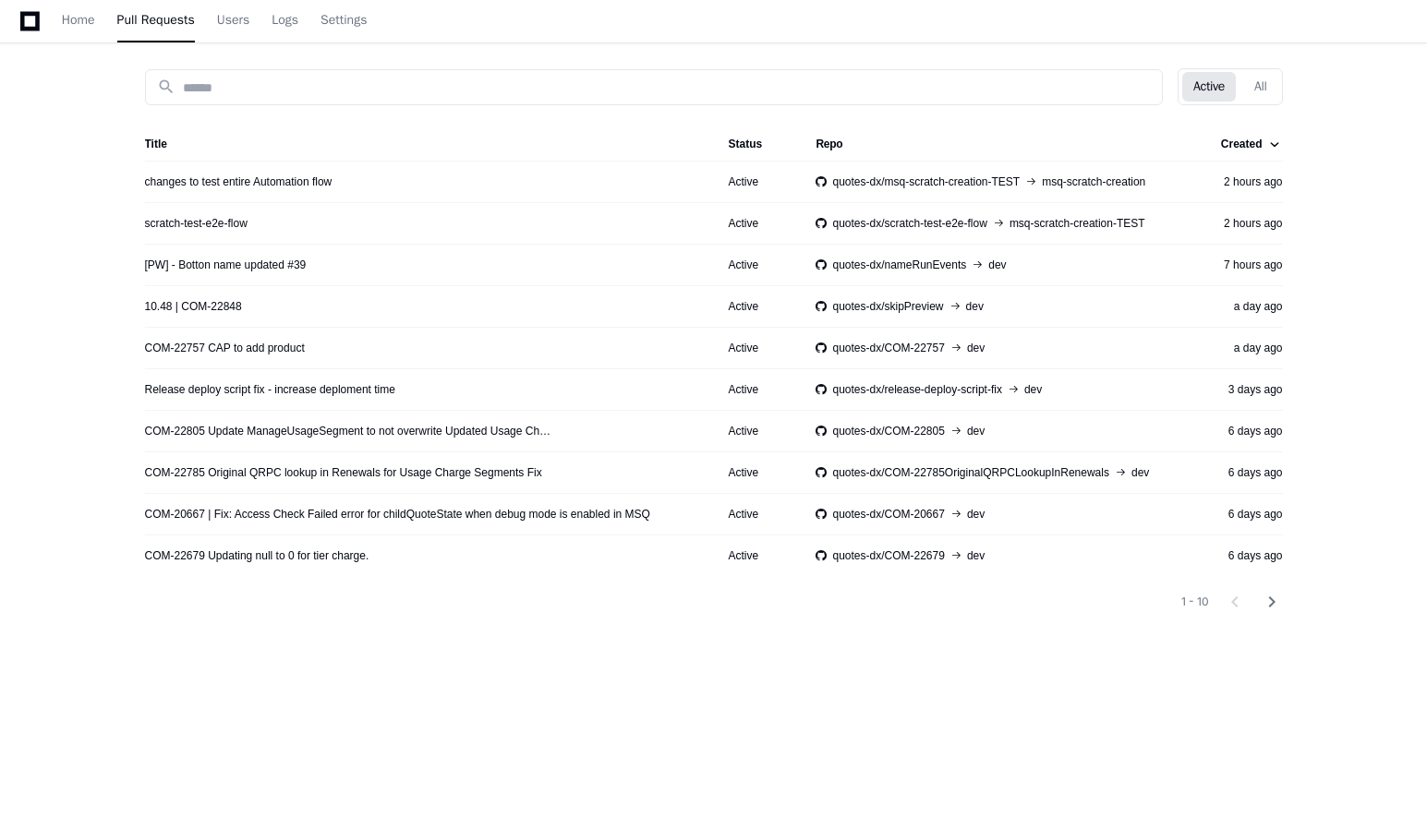 scroll, scrollTop: 187, scrollLeft: 0, axis: vertical 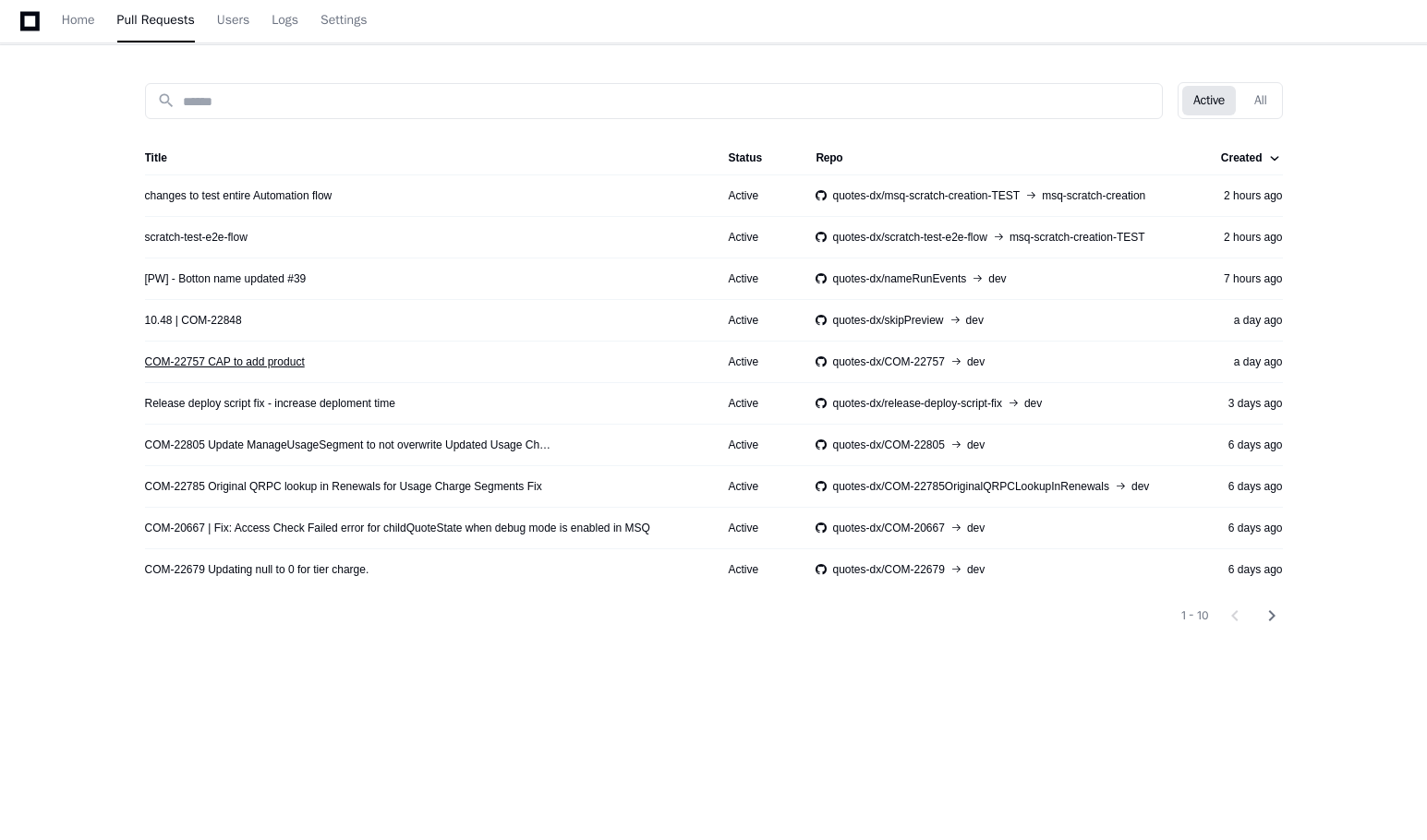 click on "COM-22757 CAP to add product" 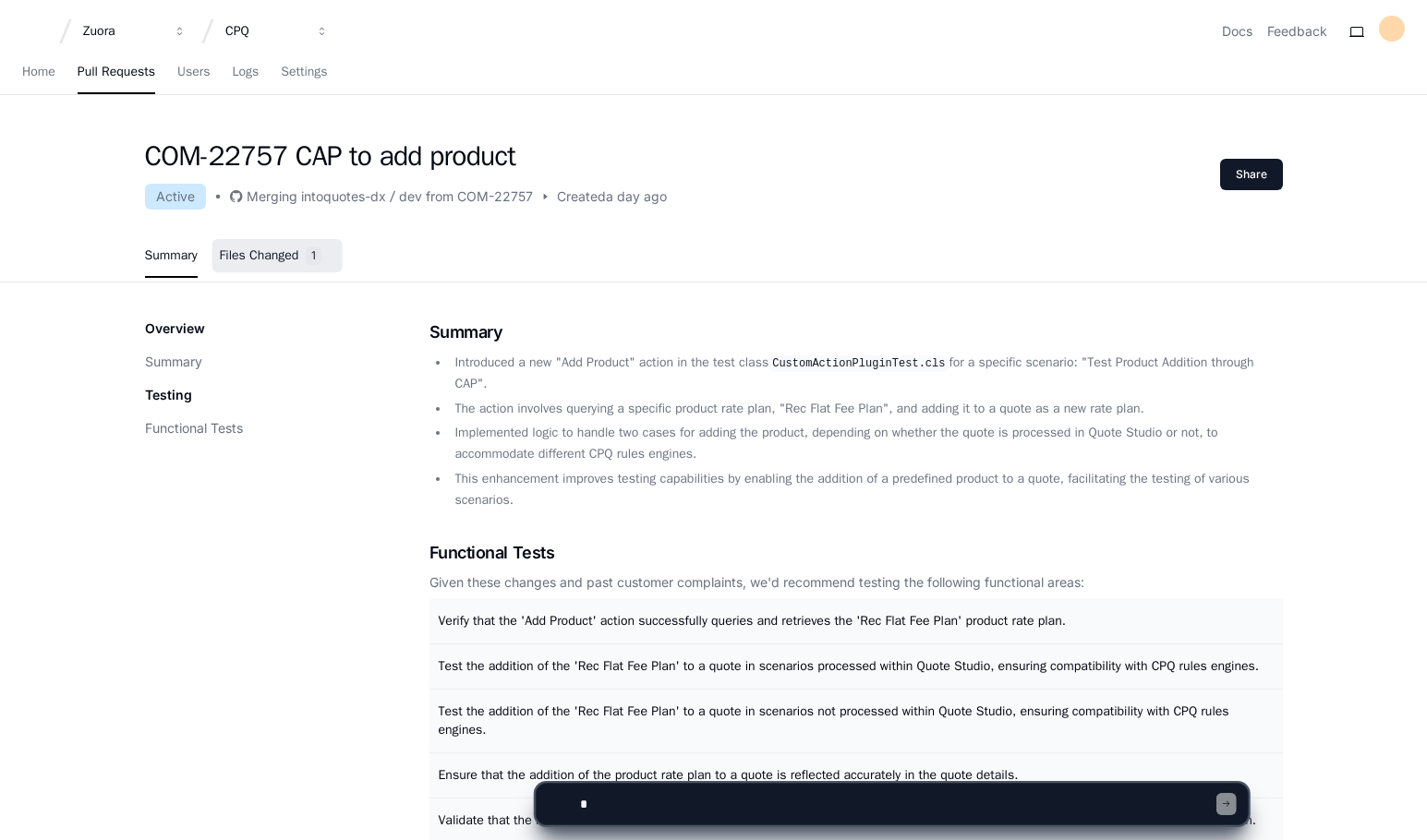 click on "Files Changed" 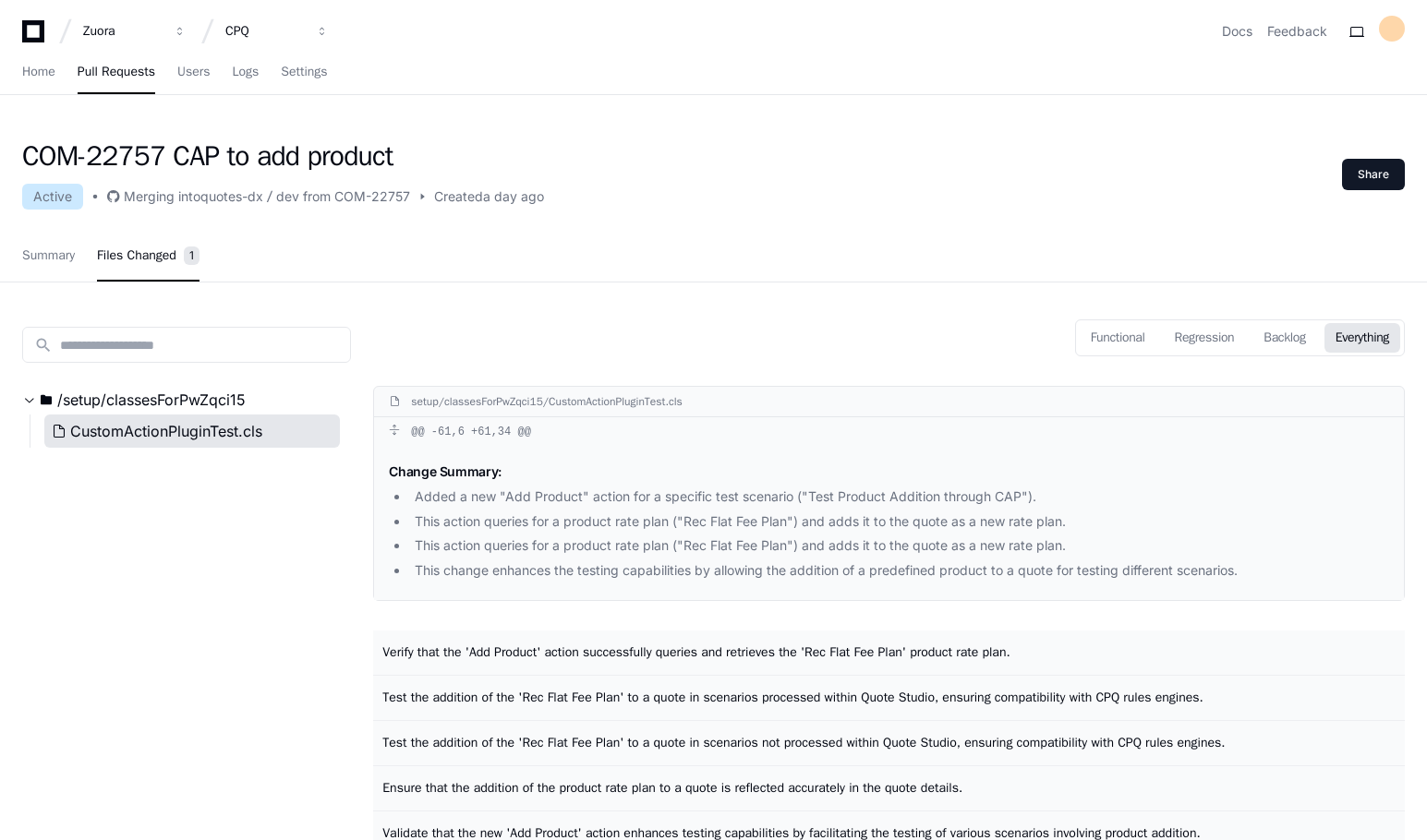 click on "CustomActionPluginTest.cls" 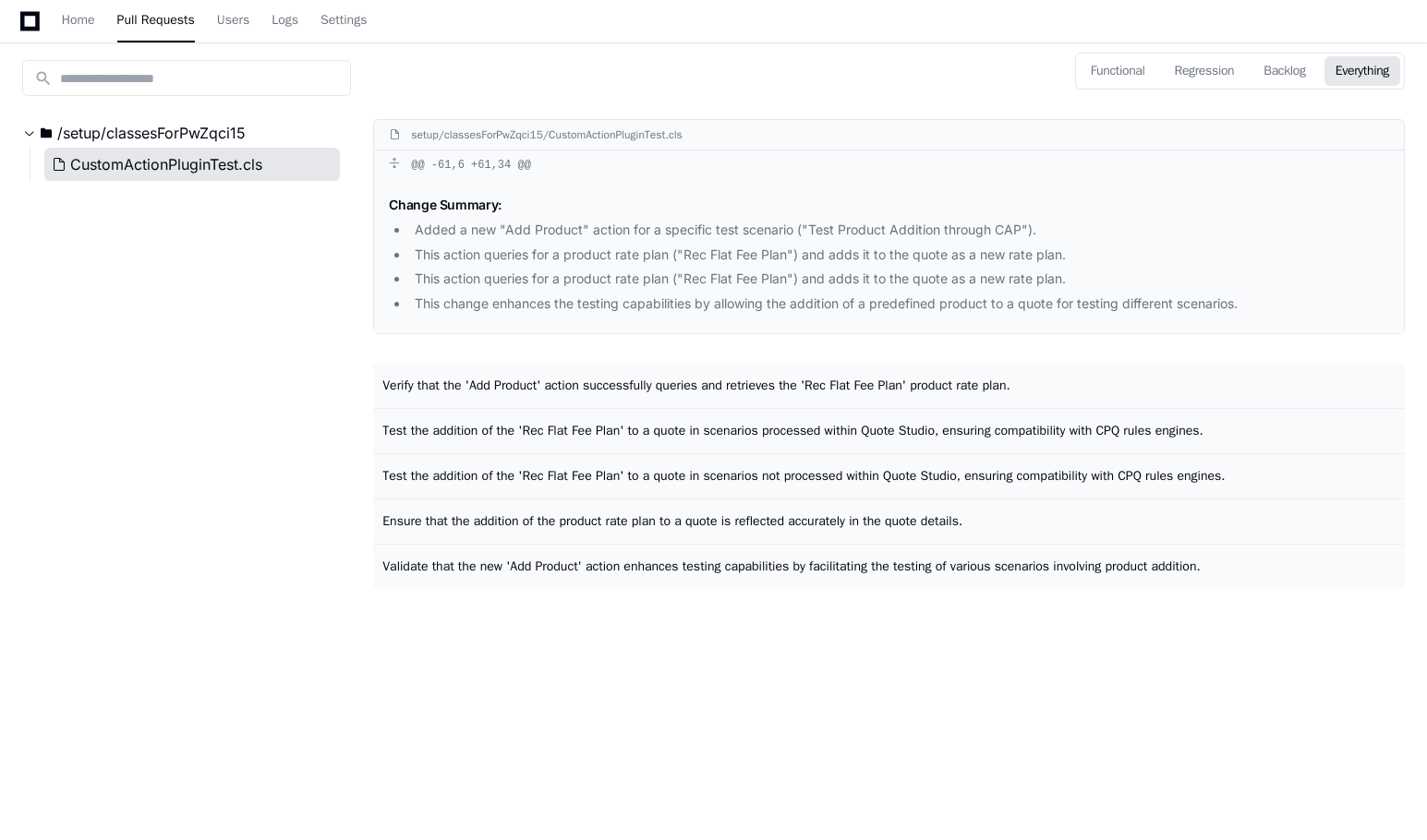 scroll, scrollTop: 294, scrollLeft: 0, axis: vertical 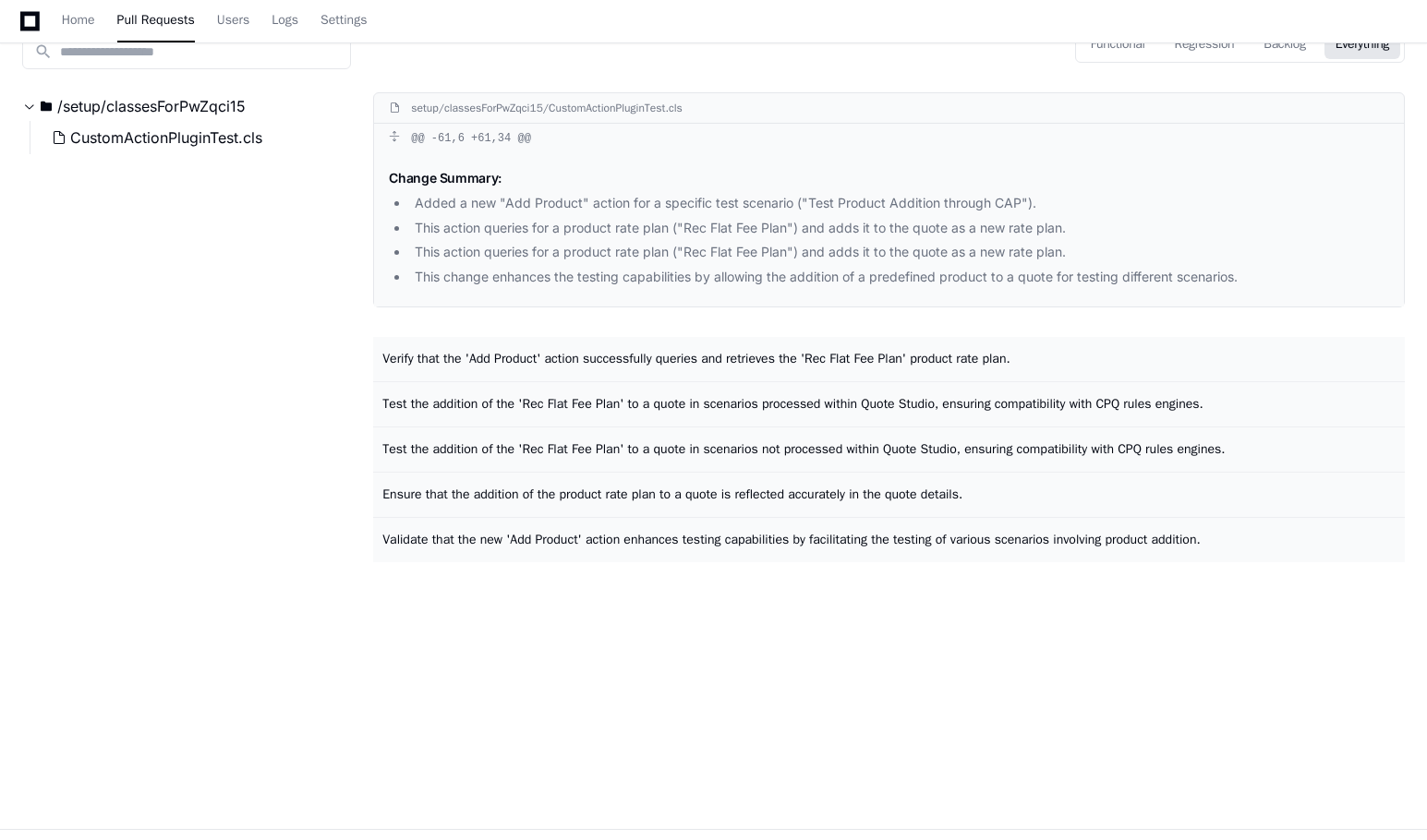 click on "setup/classesForPwZqci15/CustomActionPluginTest.cls" at bounding box center (547, 108) 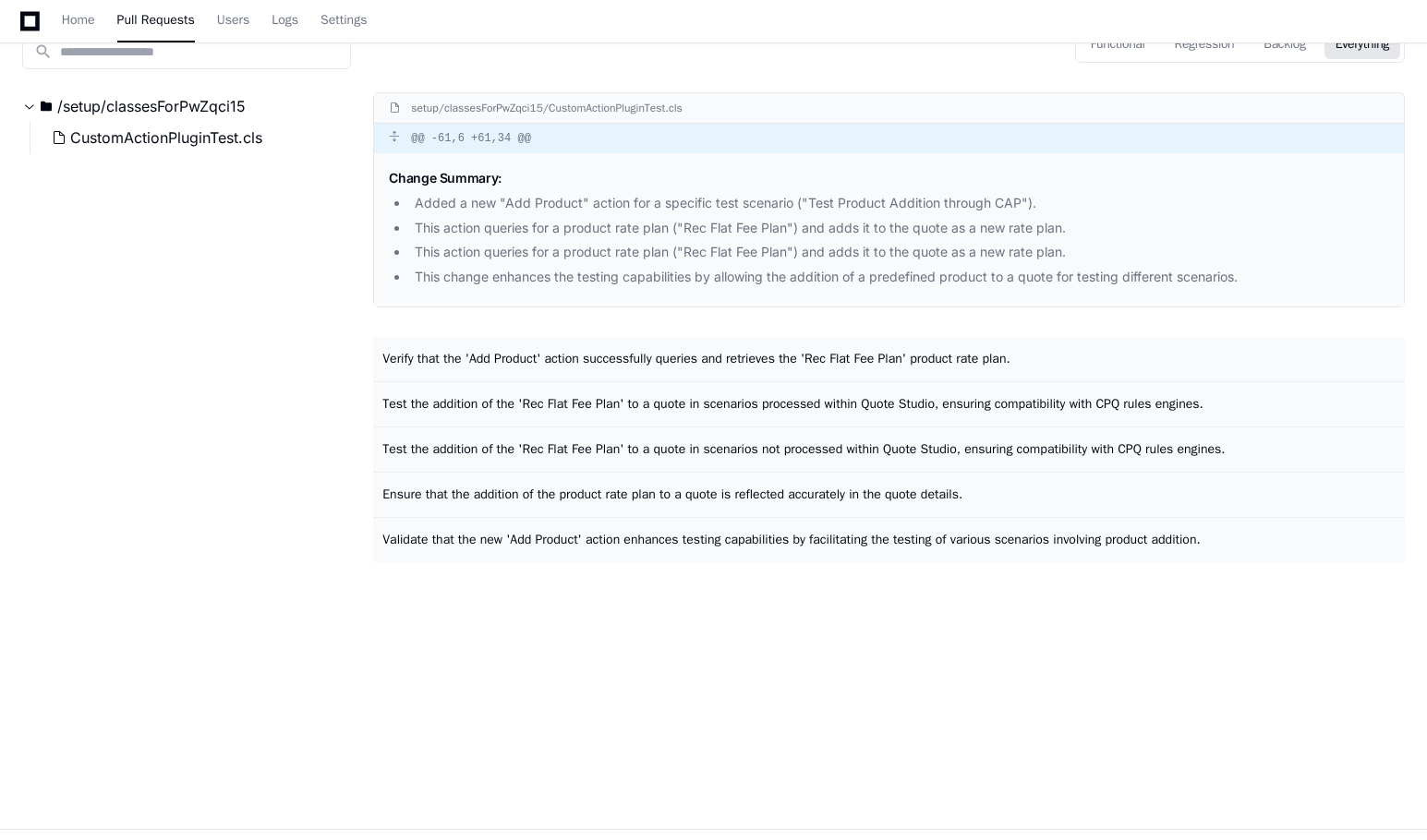 click on "@@ -61,6 +61,34 @@" at bounding box center (889, 138) 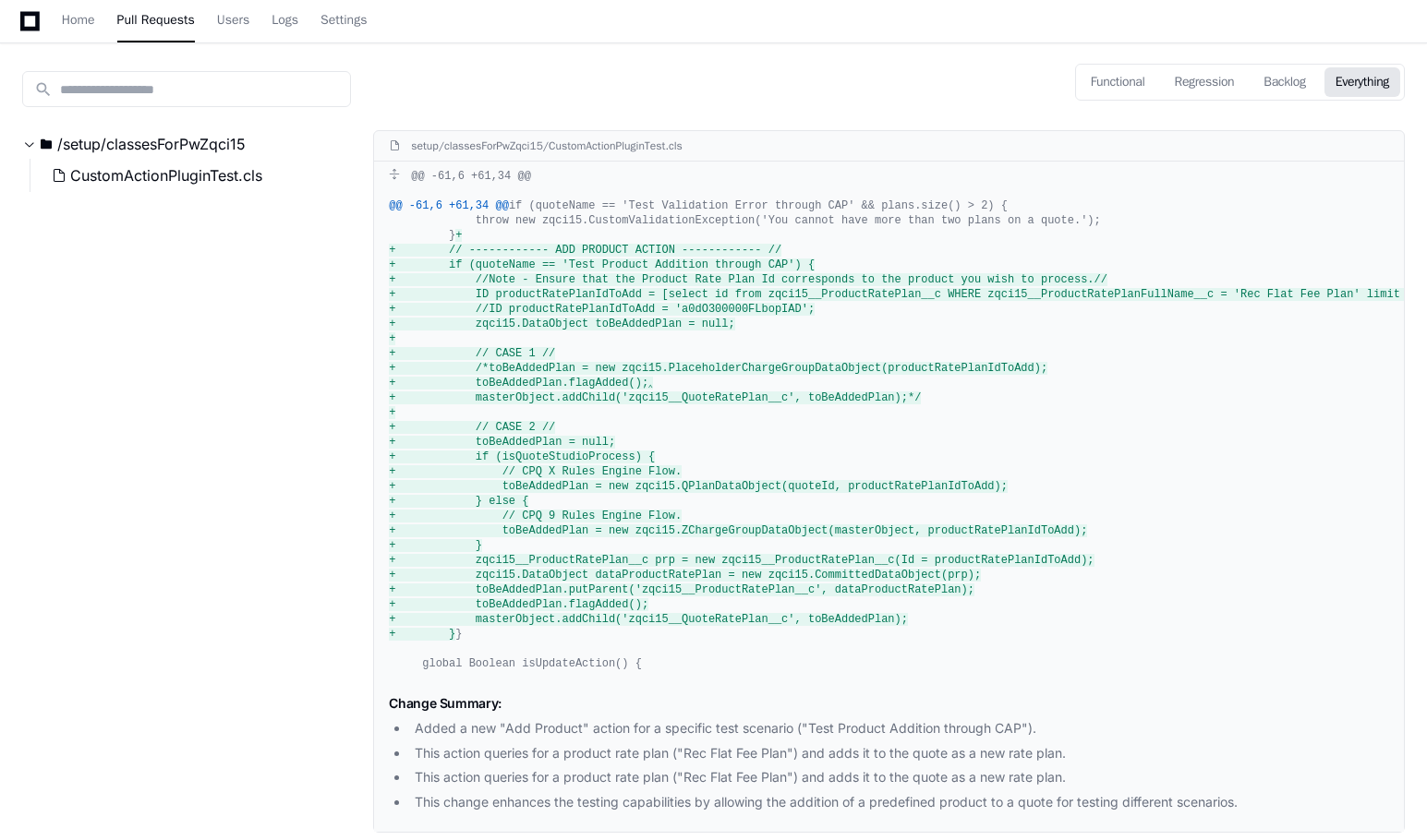 scroll, scrollTop: 246, scrollLeft: 0, axis: vertical 